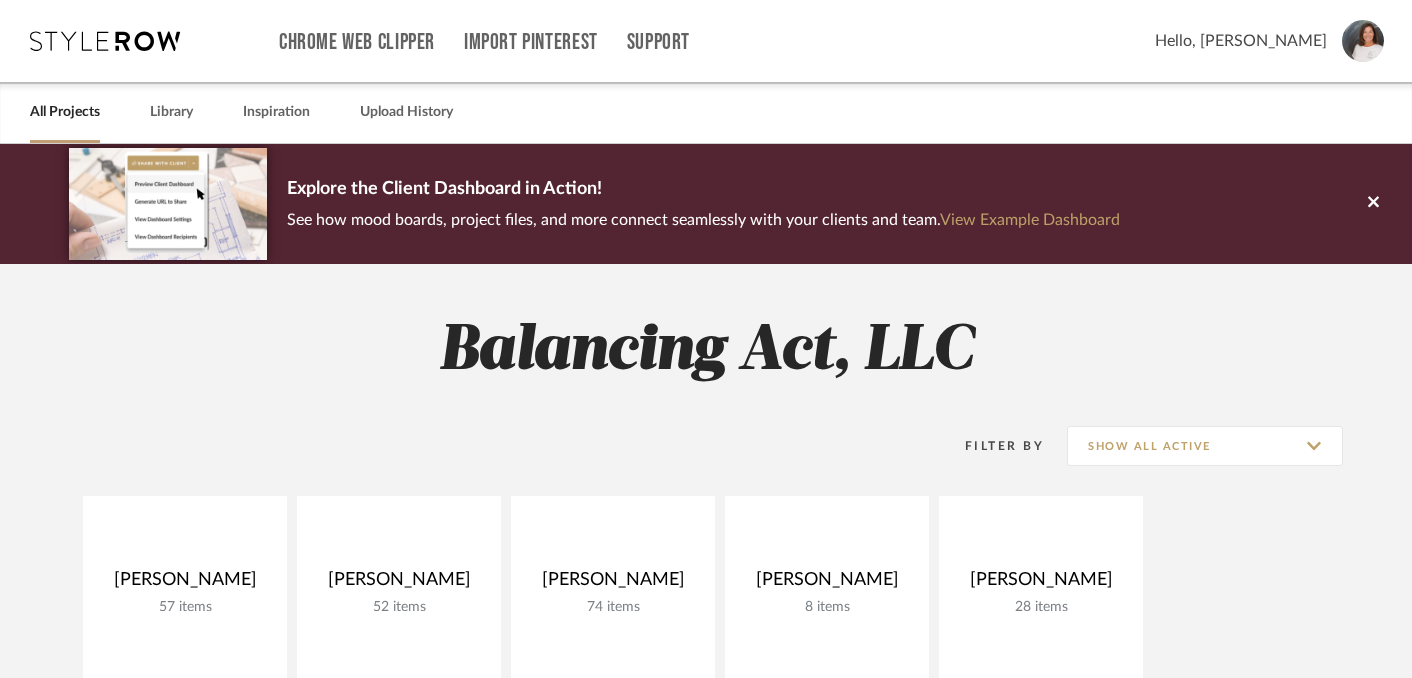scroll, scrollTop: 27, scrollLeft: 0, axis: vertical 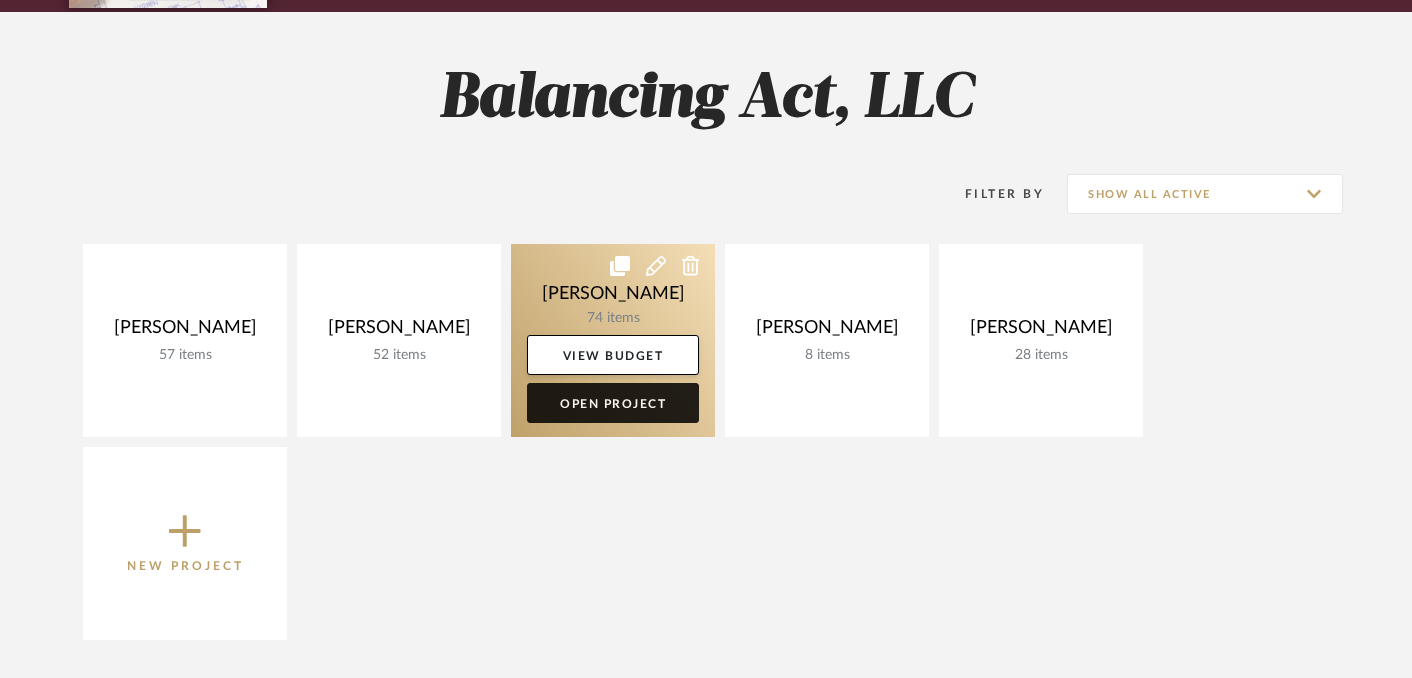 click on "Open Project" 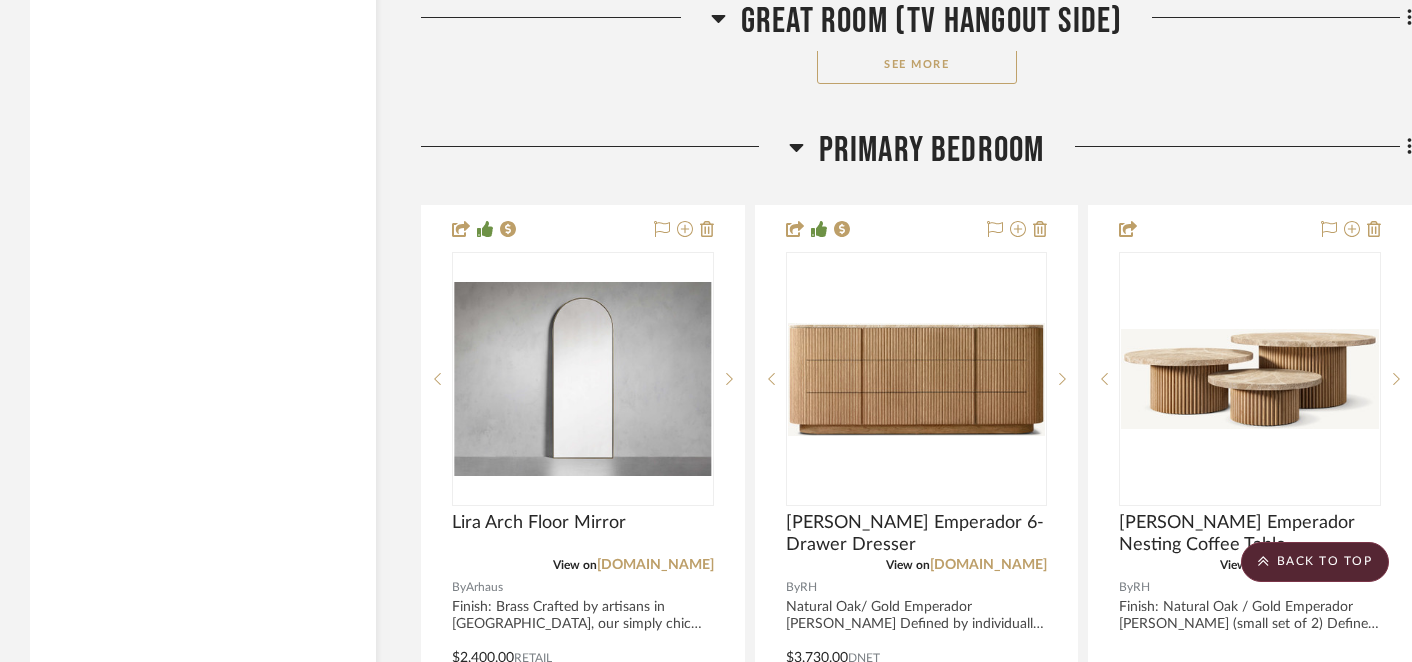 scroll, scrollTop: 3324, scrollLeft: 0, axis: vertical 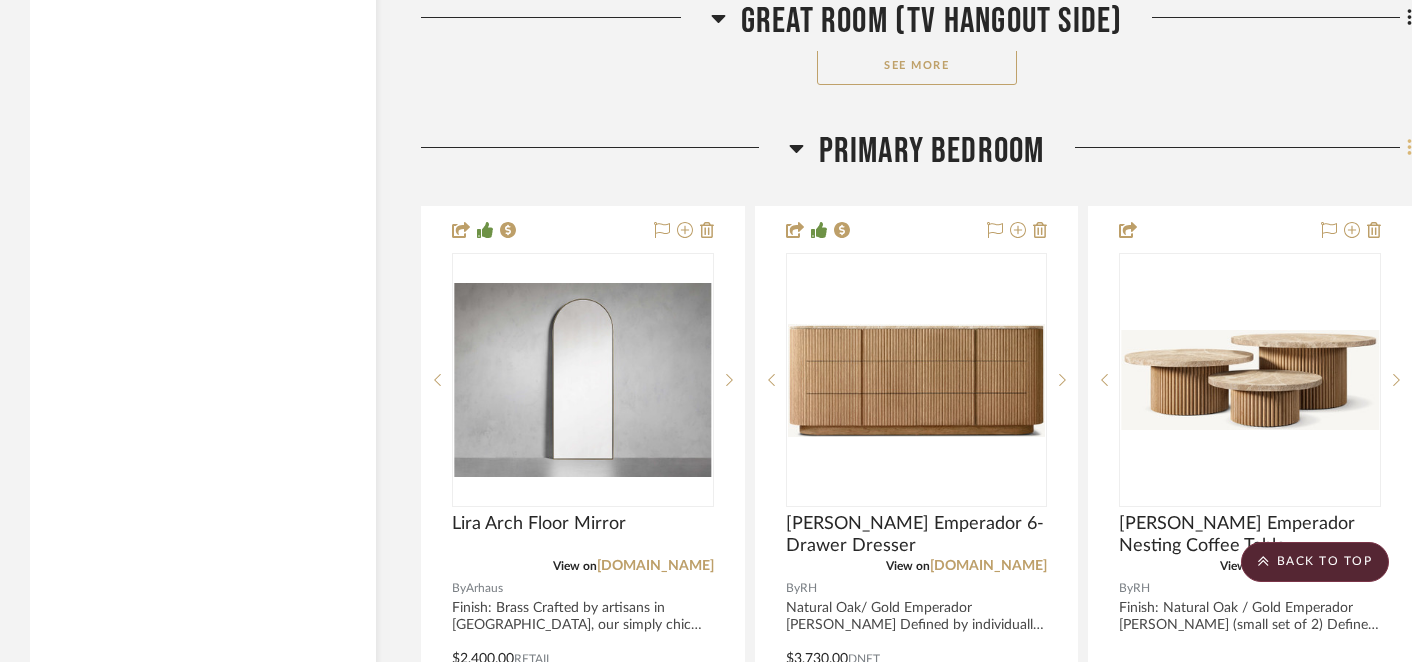 click 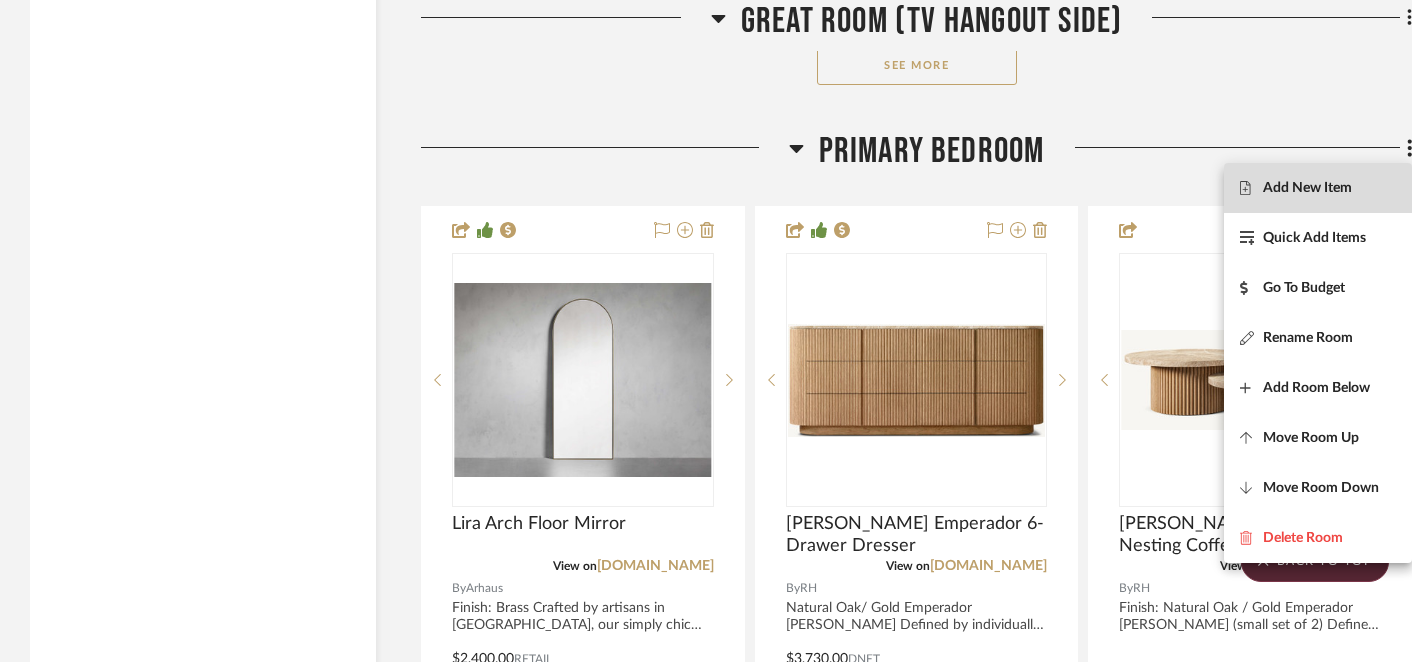 click on "Add New Item" at bounding box center (1307, 188) 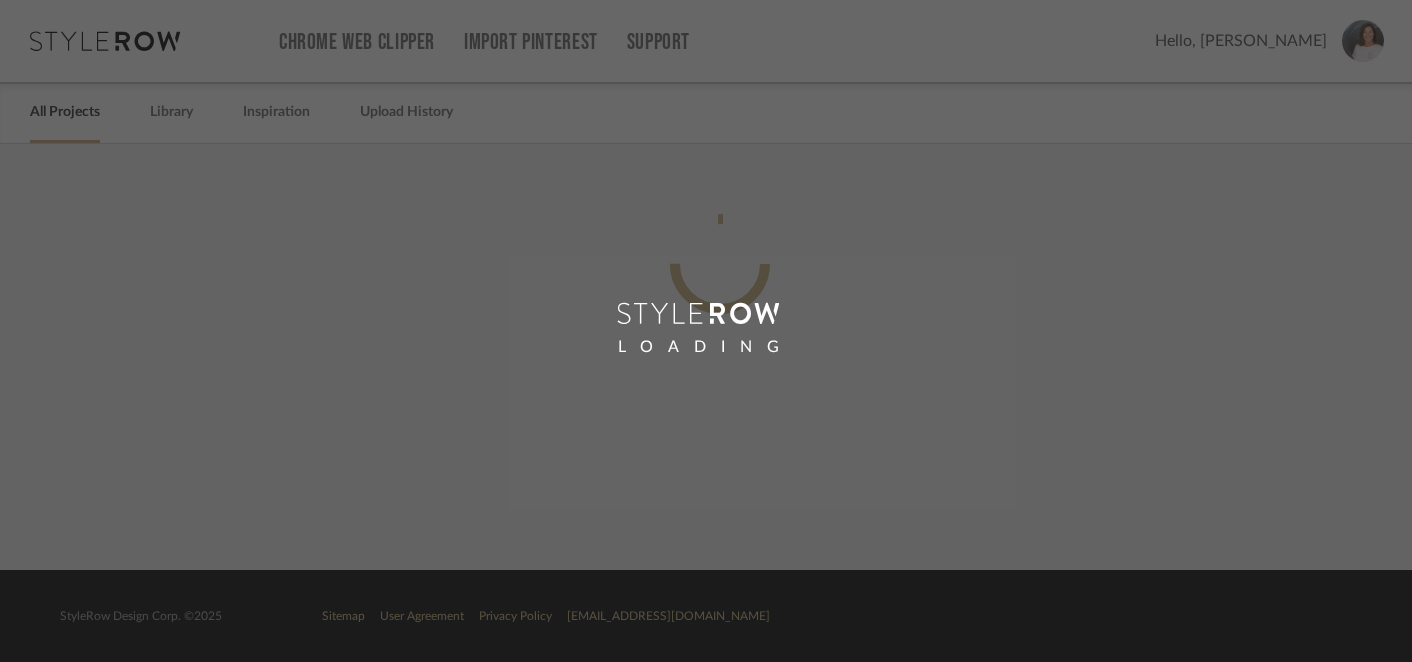 scroll, scrollTop: 0, scrollLeft: 0, axis: both 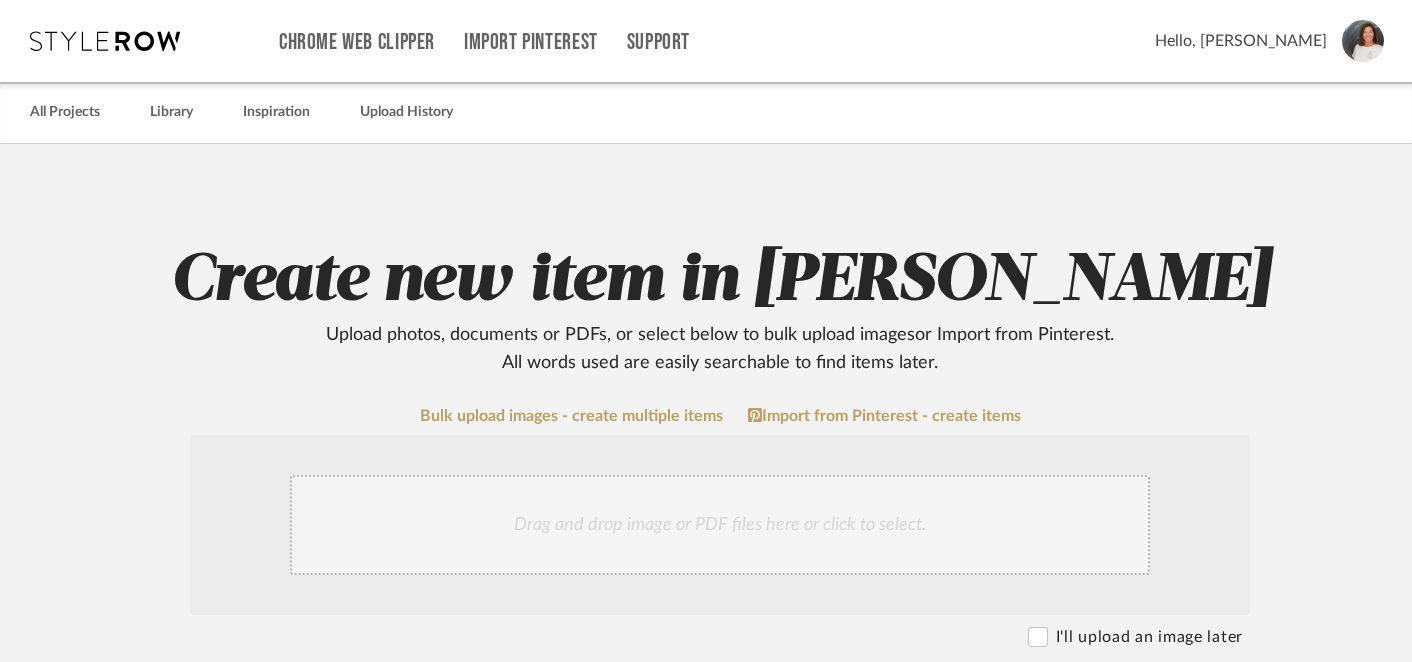 click on "Drag and drop image or PDF files here or click to select." 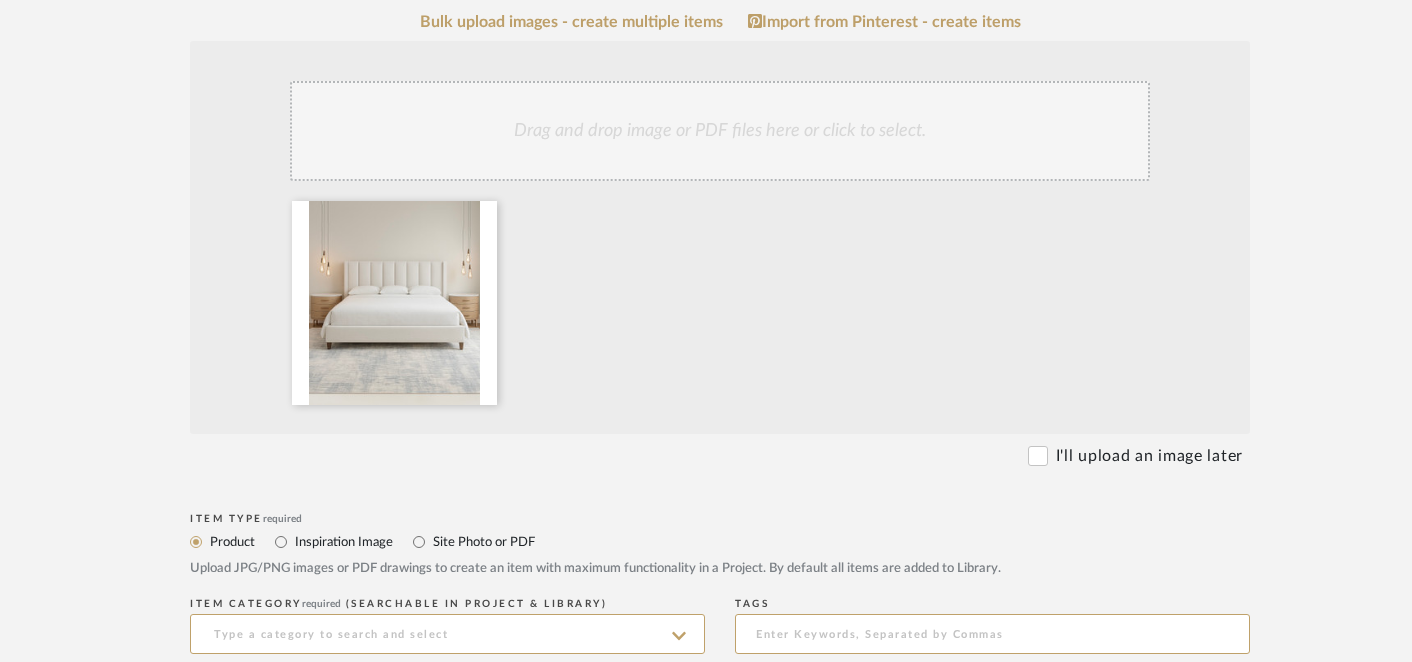 scroll, scrollTop: 401, scrollLeft: 0, axis: vertical 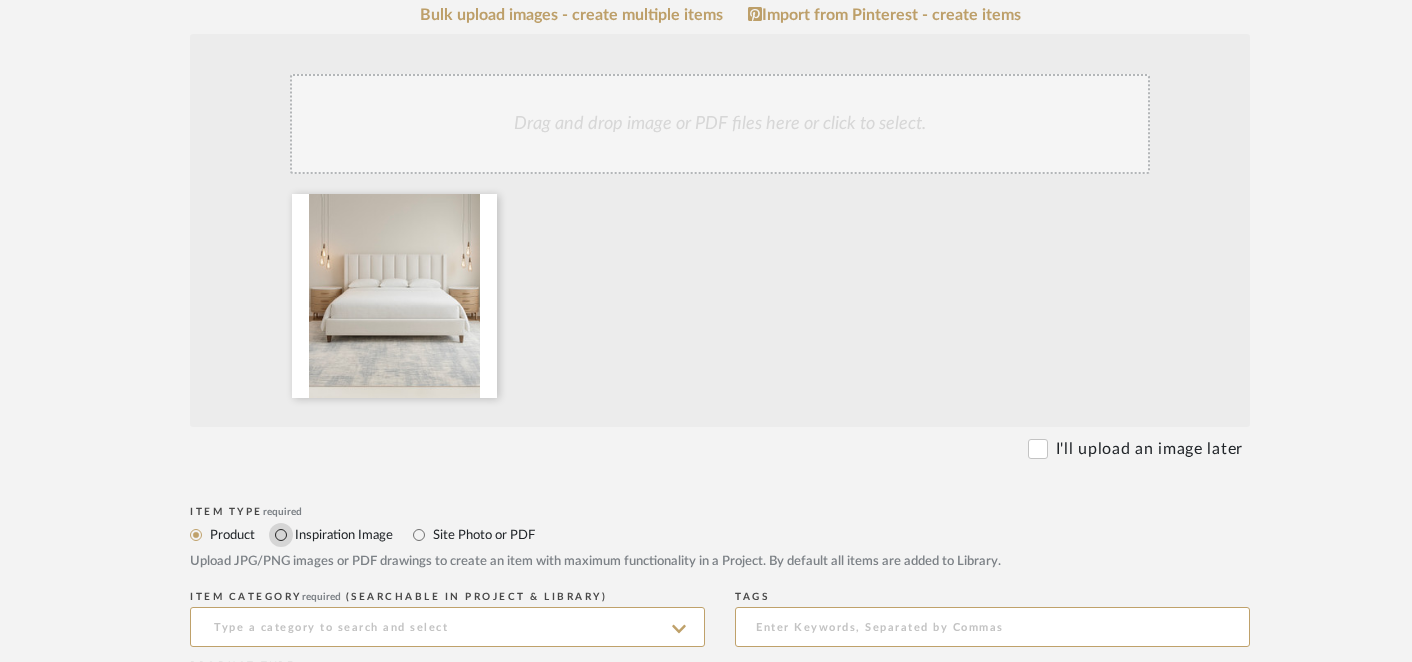 click on "Inspiration Image" at bounding box center [281, 535] 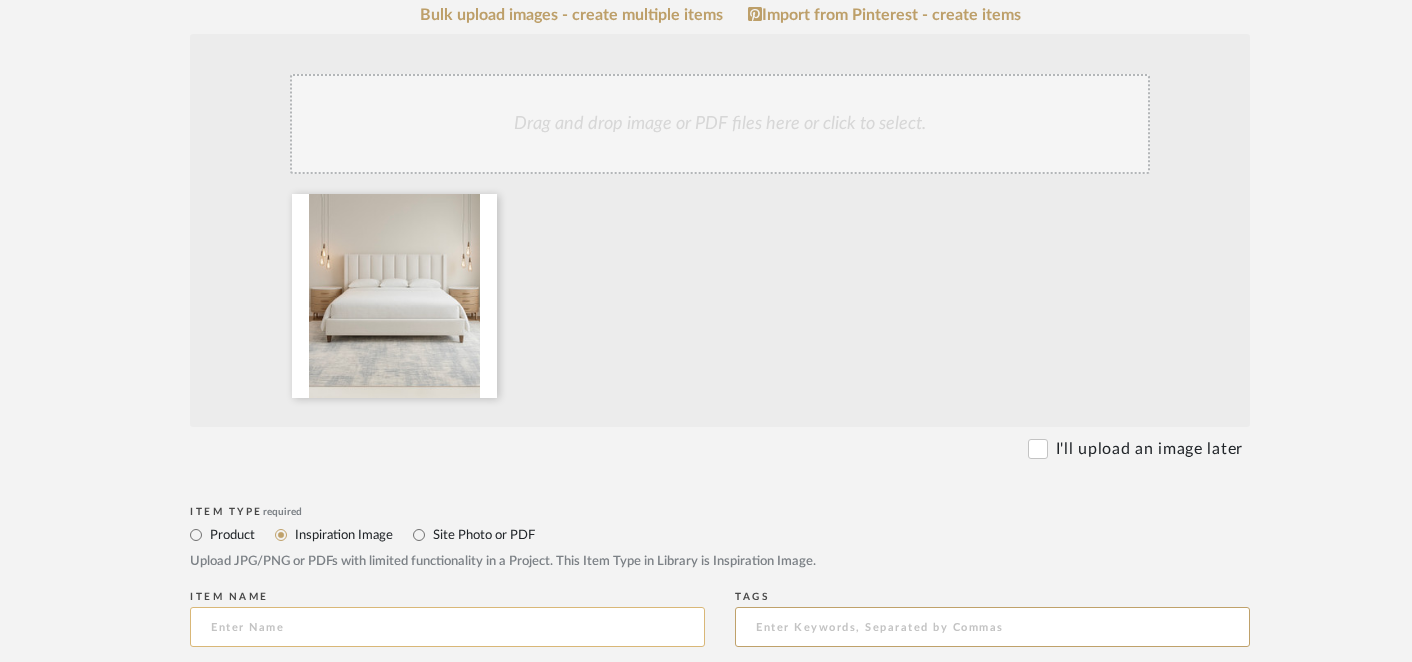 click 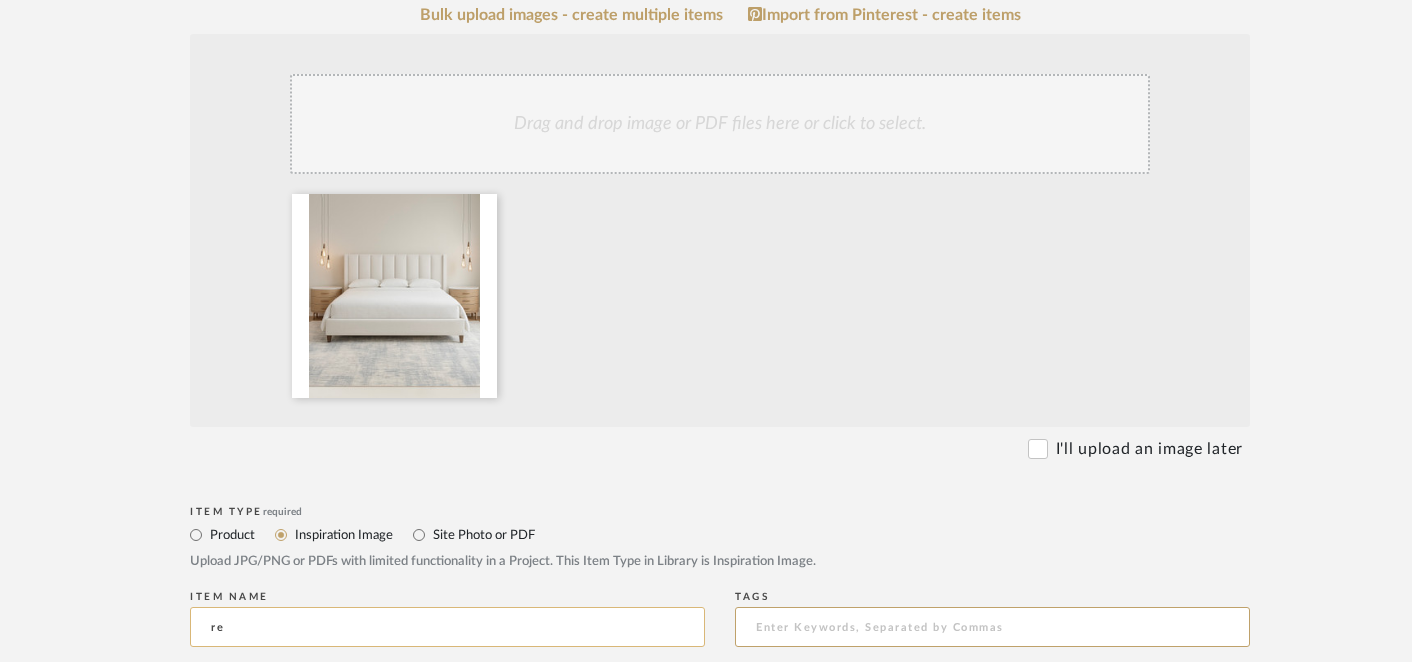 type on "r" 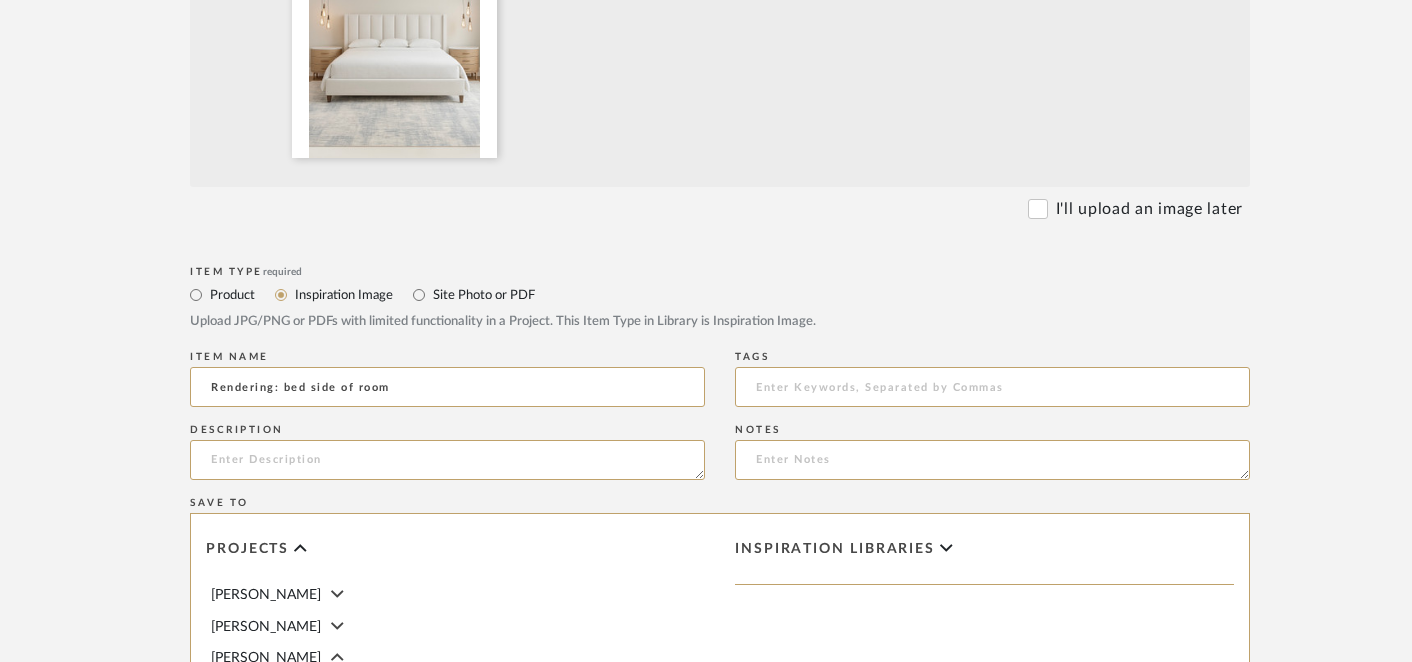 scroll, scrollTop: 651, scrollLeft: 0, axis: vertical 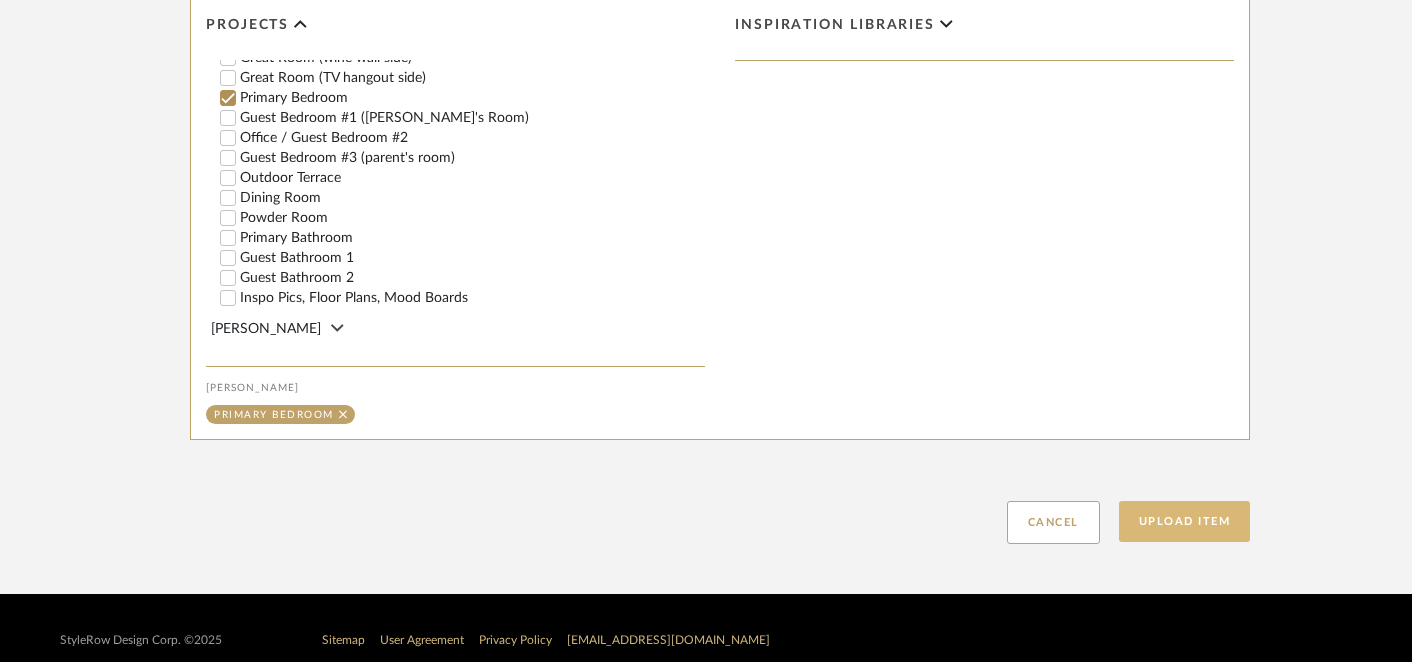 type on "Rendering: bed side of room" 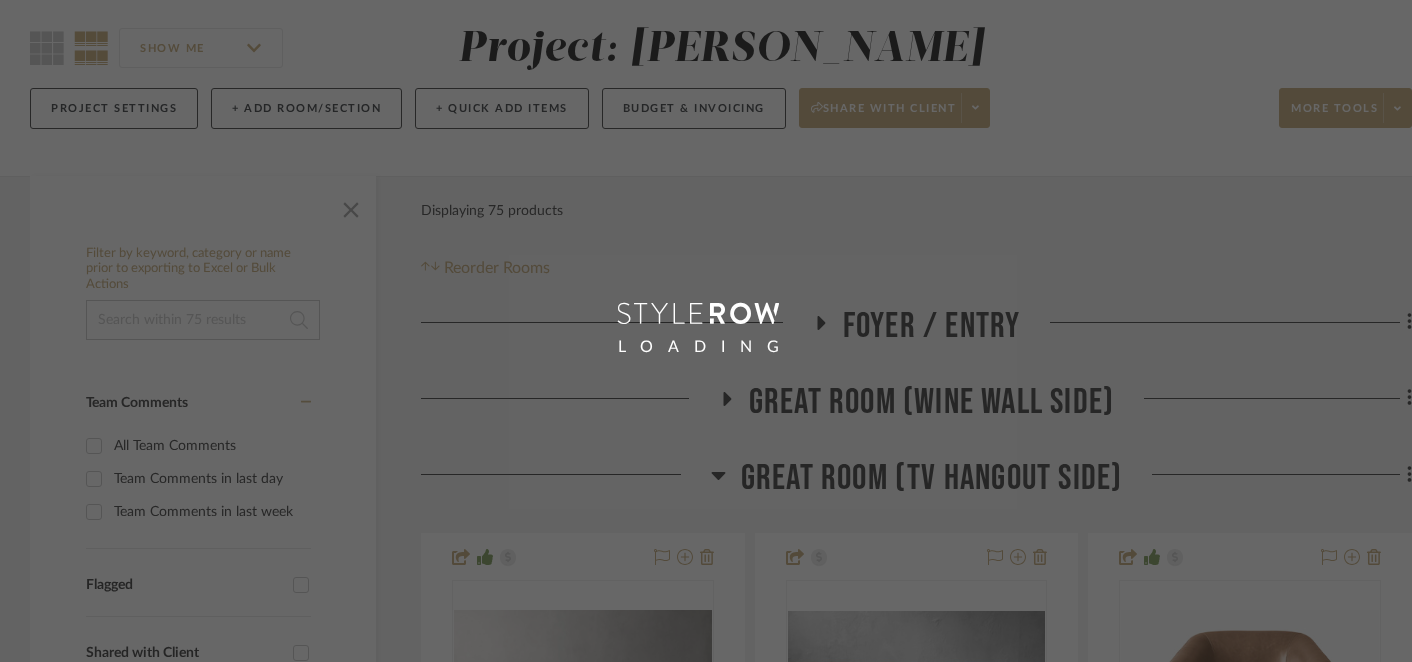 scroll, scrollTop: 0, scrollLeft: 0, axis: both 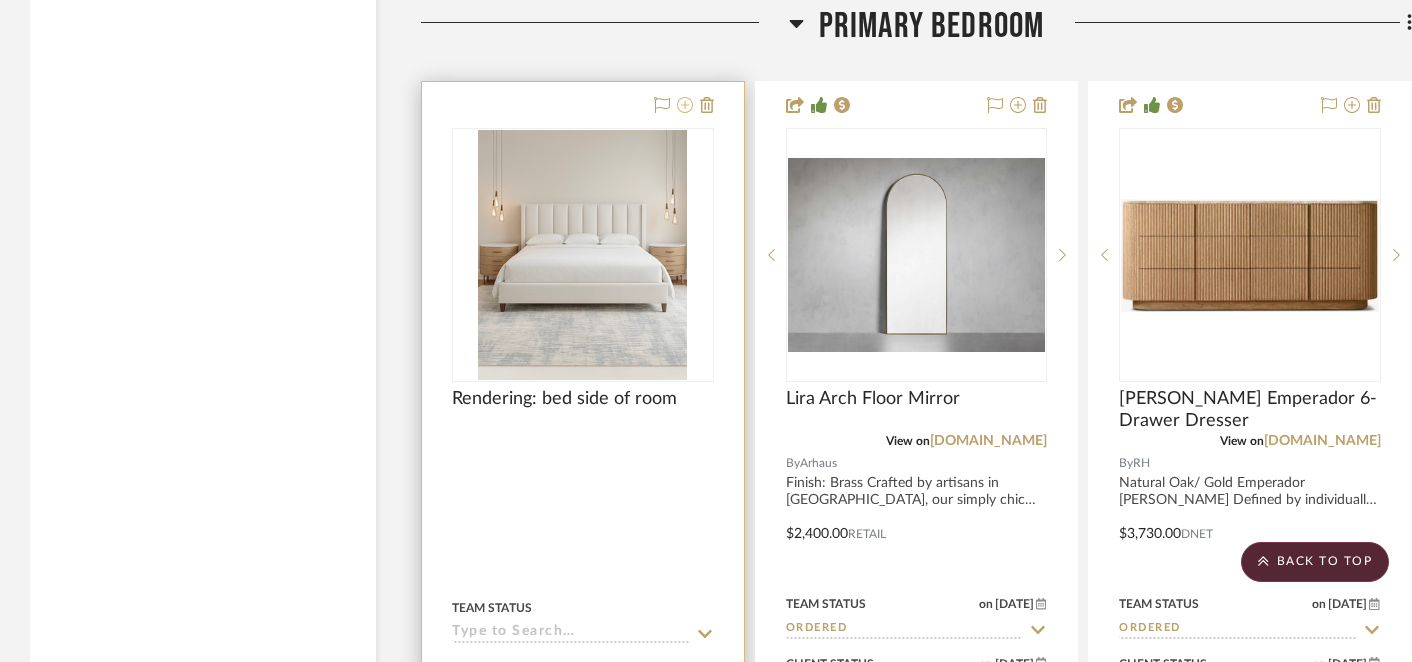 click 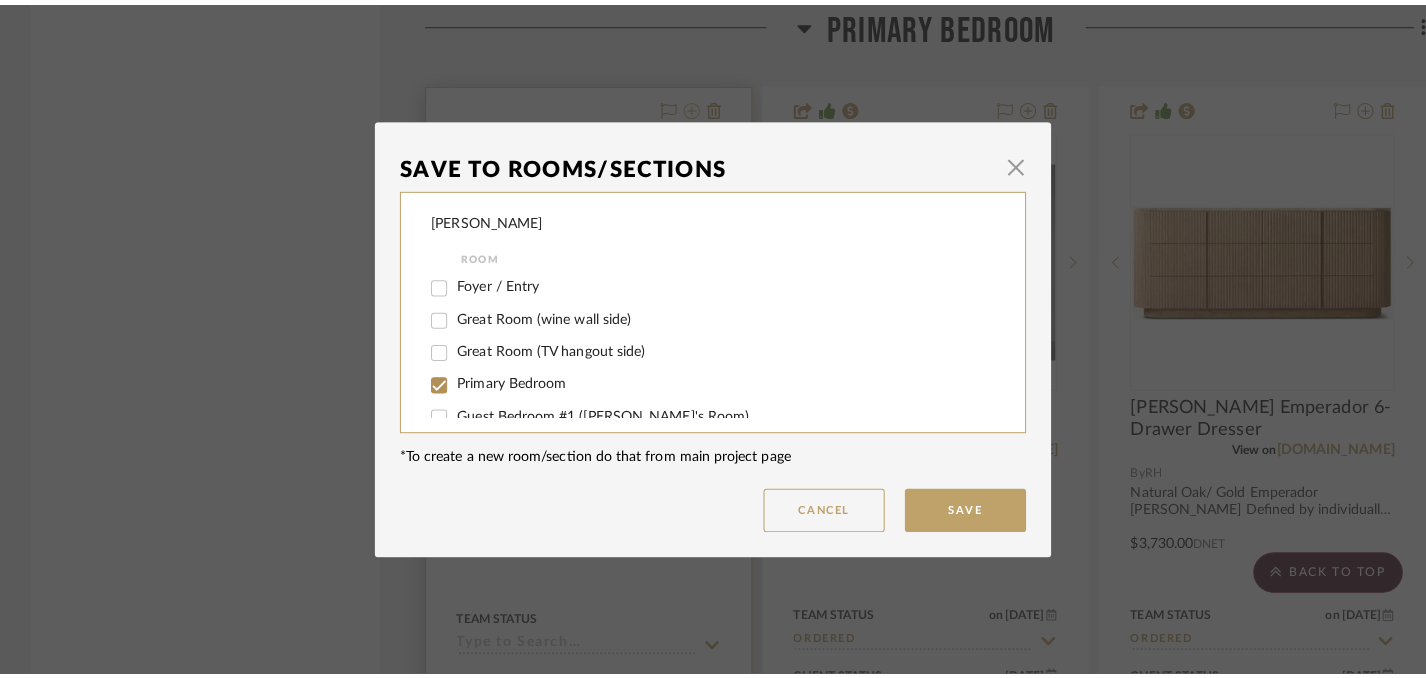 scroll, scrollTop: 0, scrollLeft: 0, axis: both 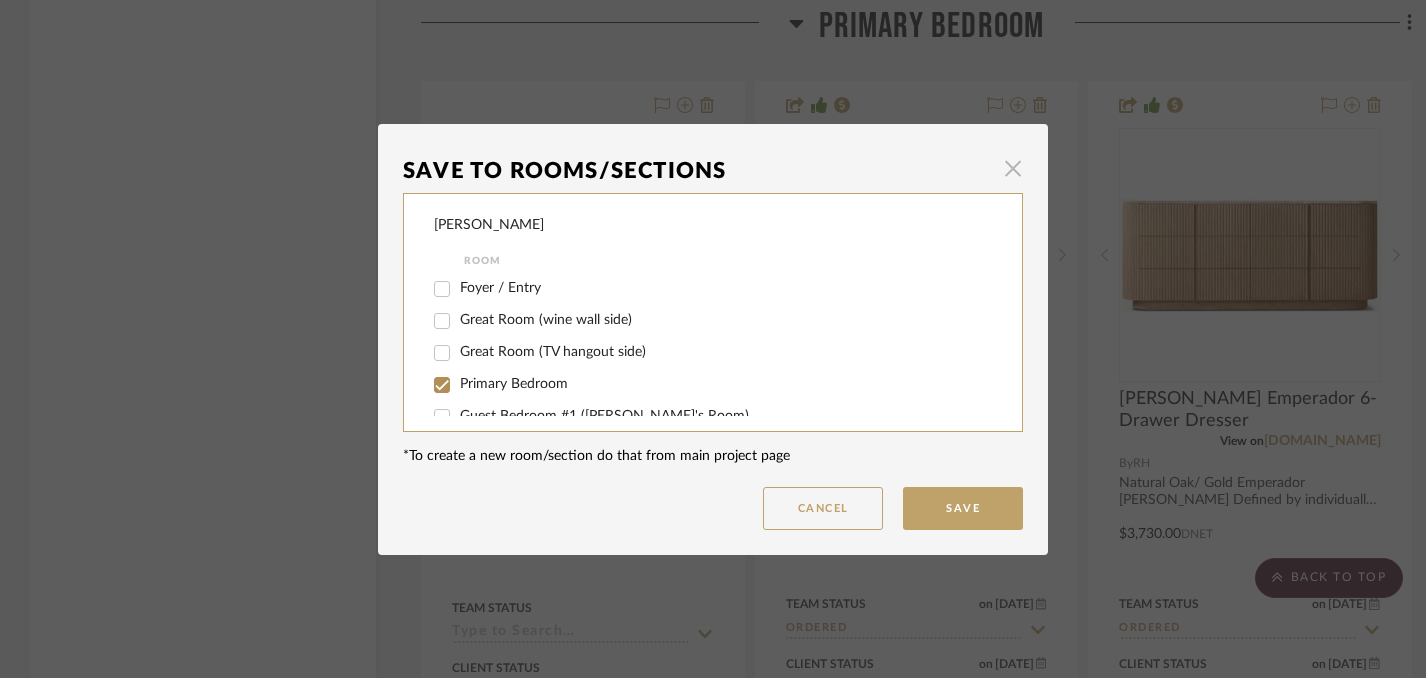 click at bounding box center (1013, 169) 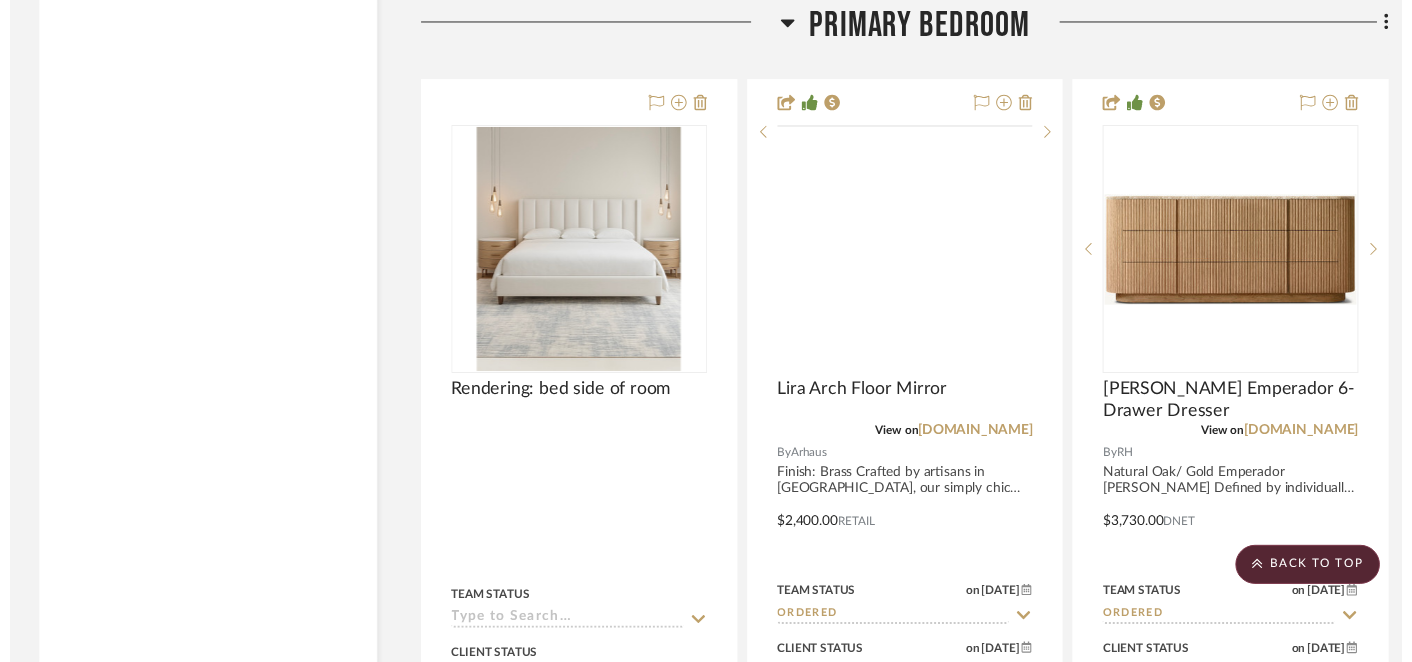 scroll, scrollTop: 3449, scrollLeft: 0, axis: vertical 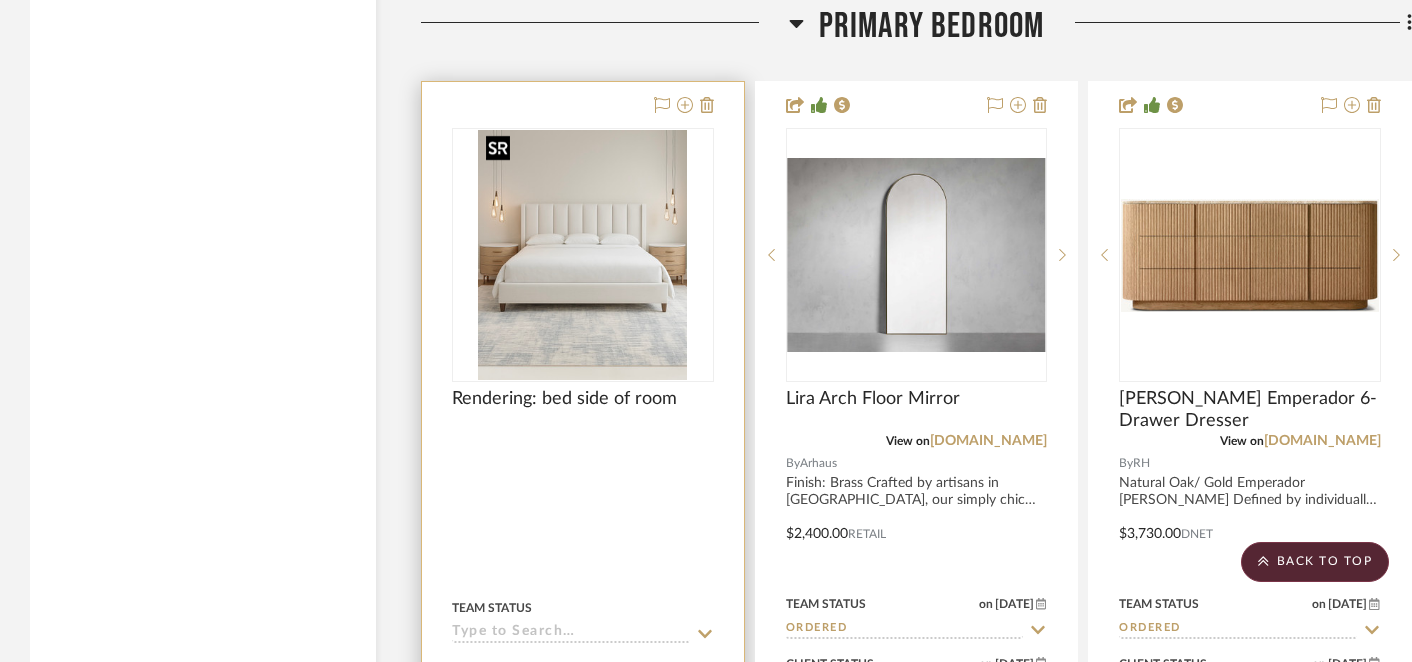 click at bounding box center [582, 255] 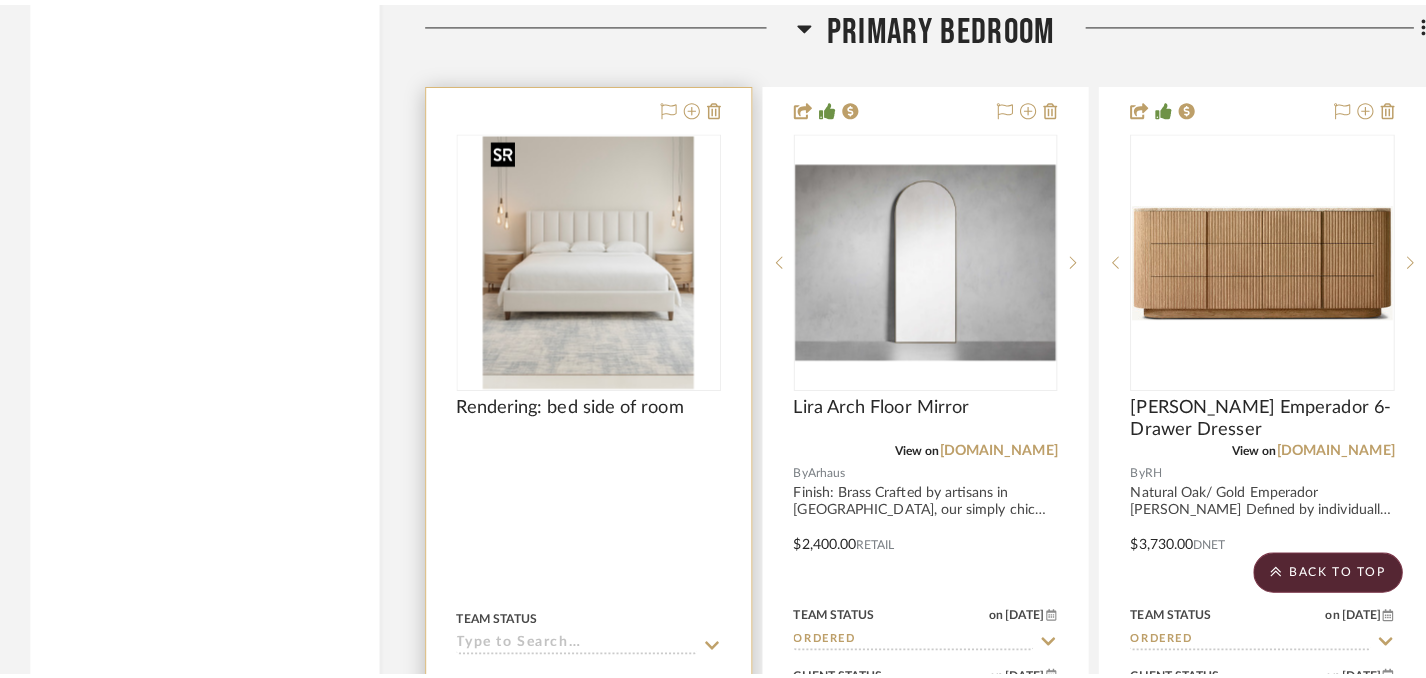 scroll, scrollTop: 0, scrollLeft: 0, axis: both 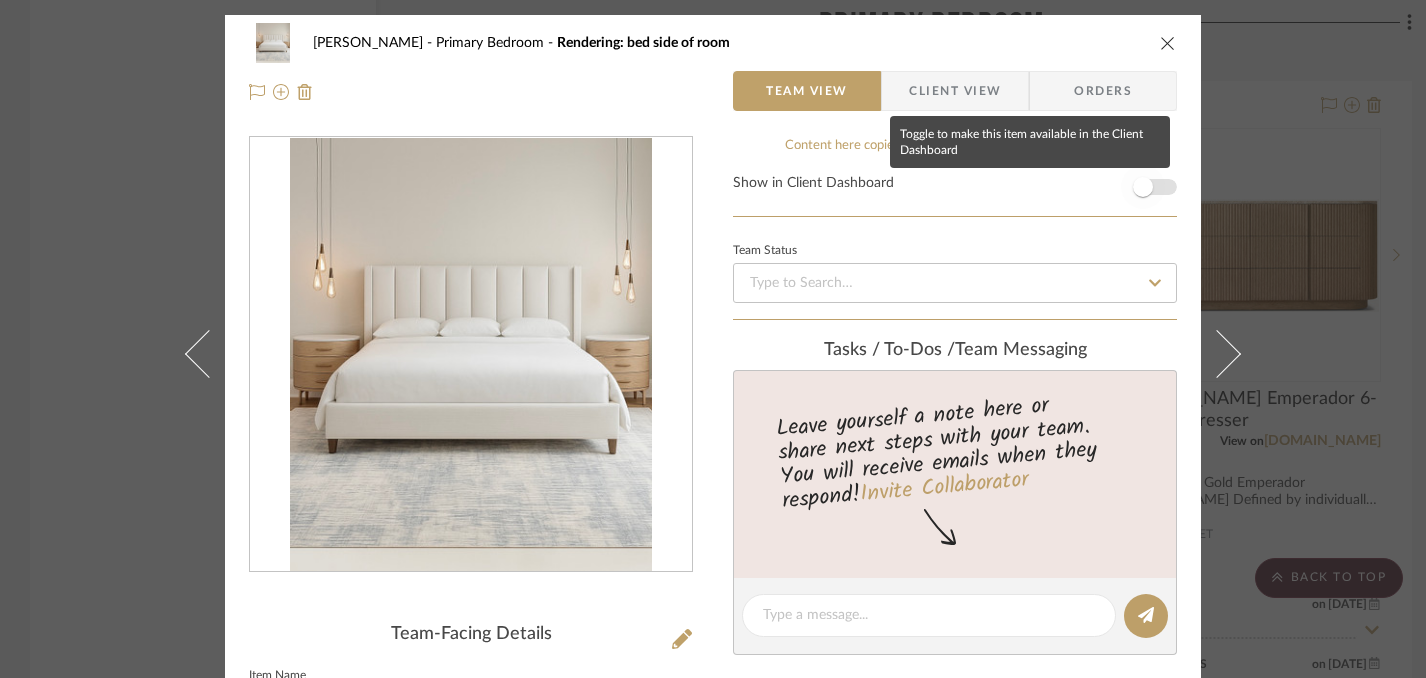 click at bounding box center (1143, 187) 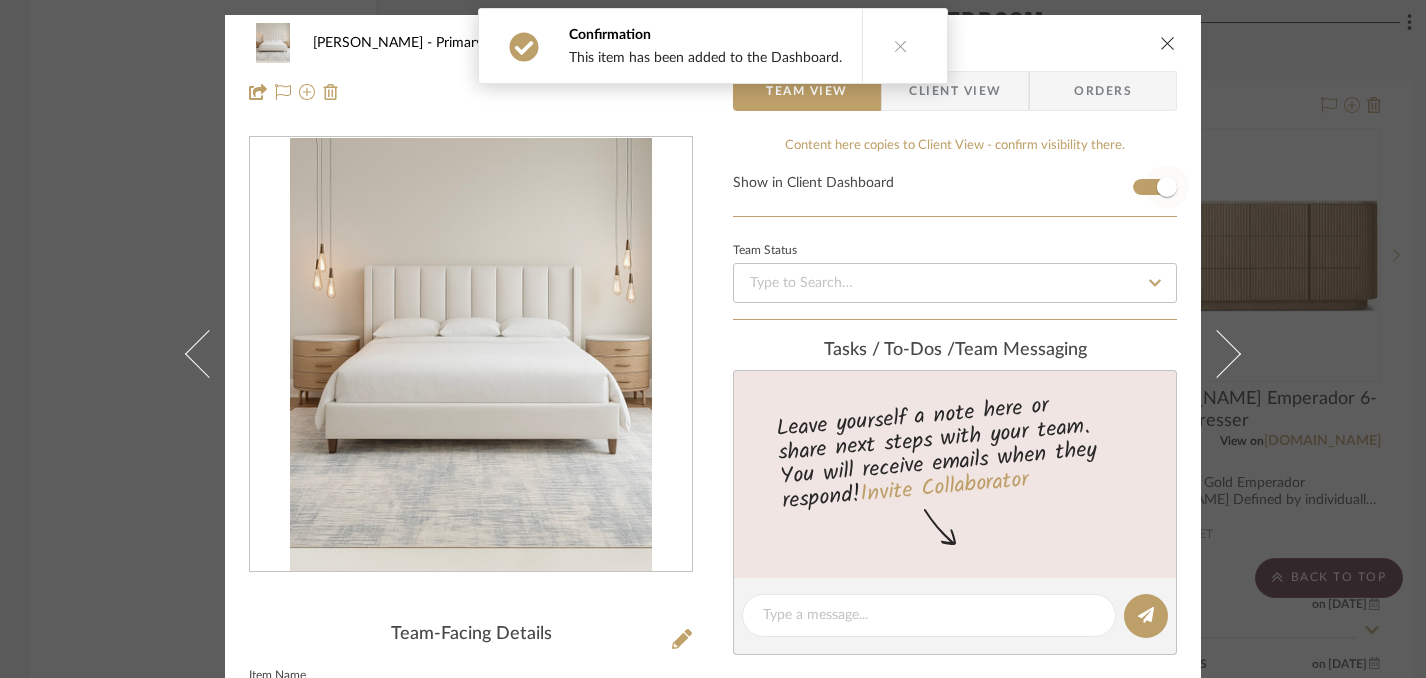 type 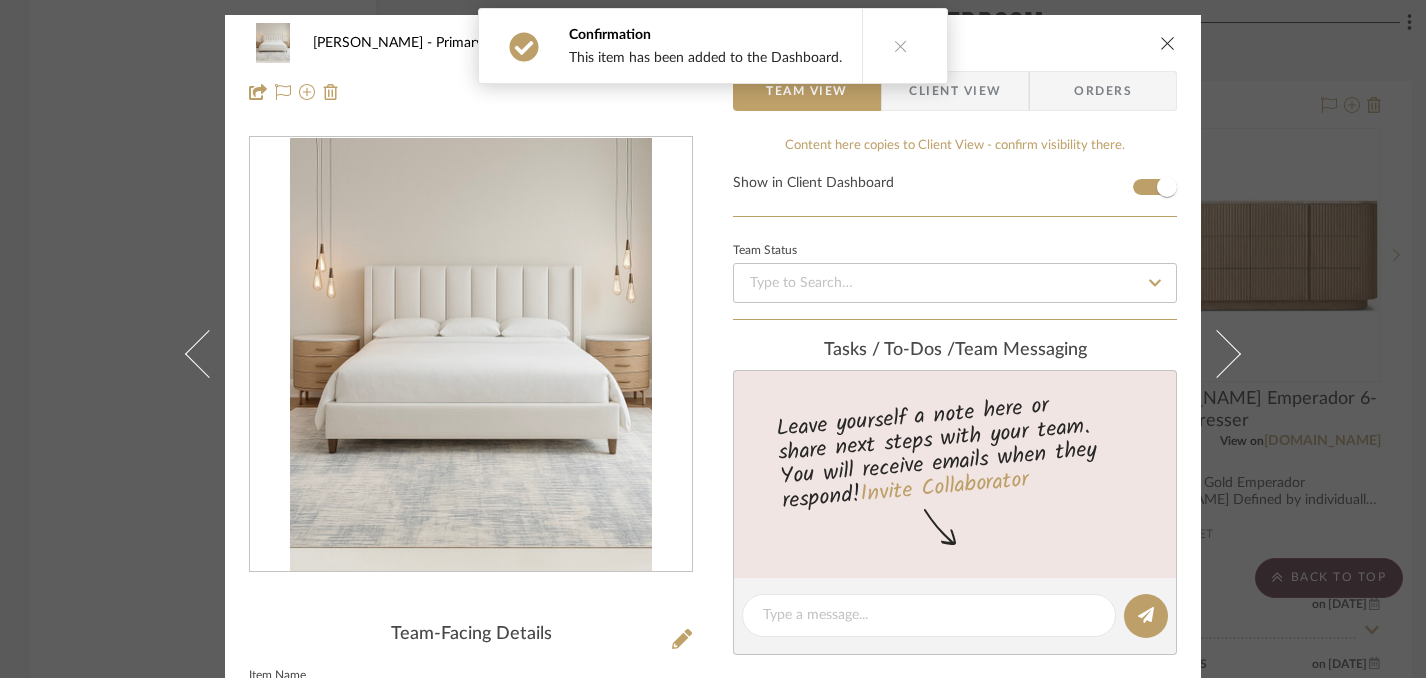 click at bounding box center (1168, 43) 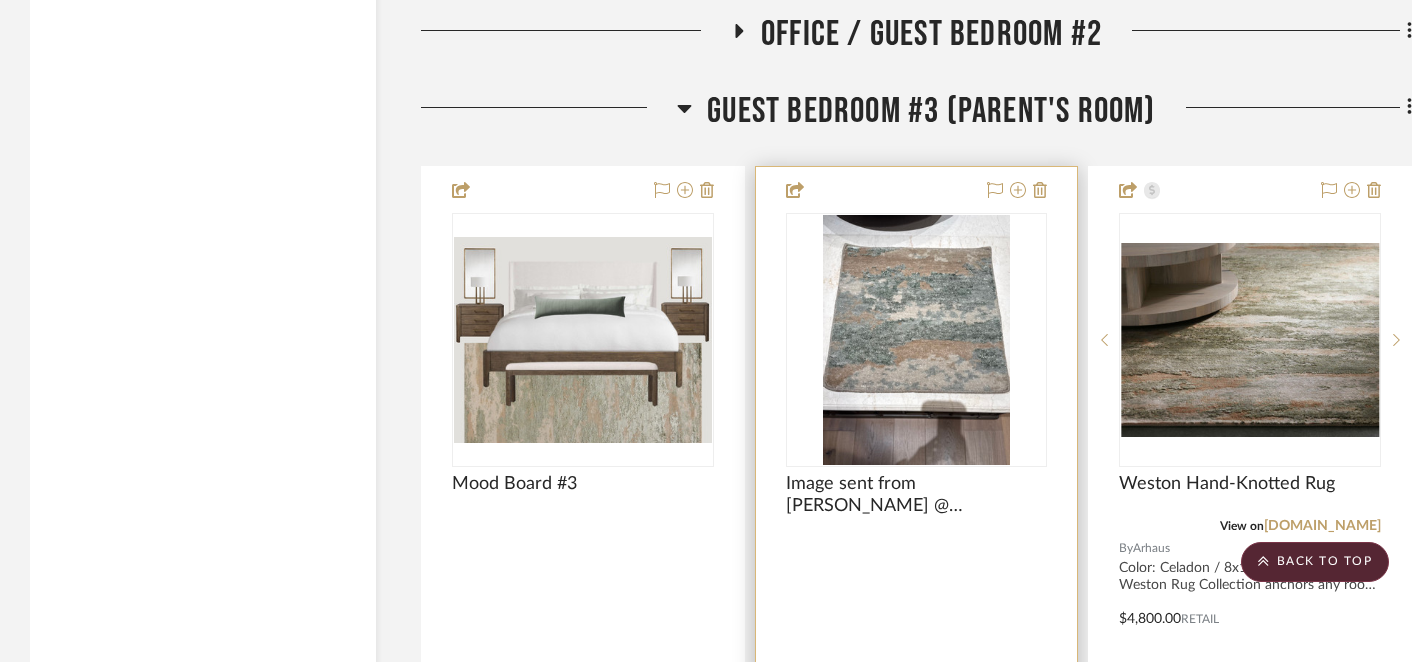 scroll, scrollTop: 7195, scrollLeft: 0, axis: vertical 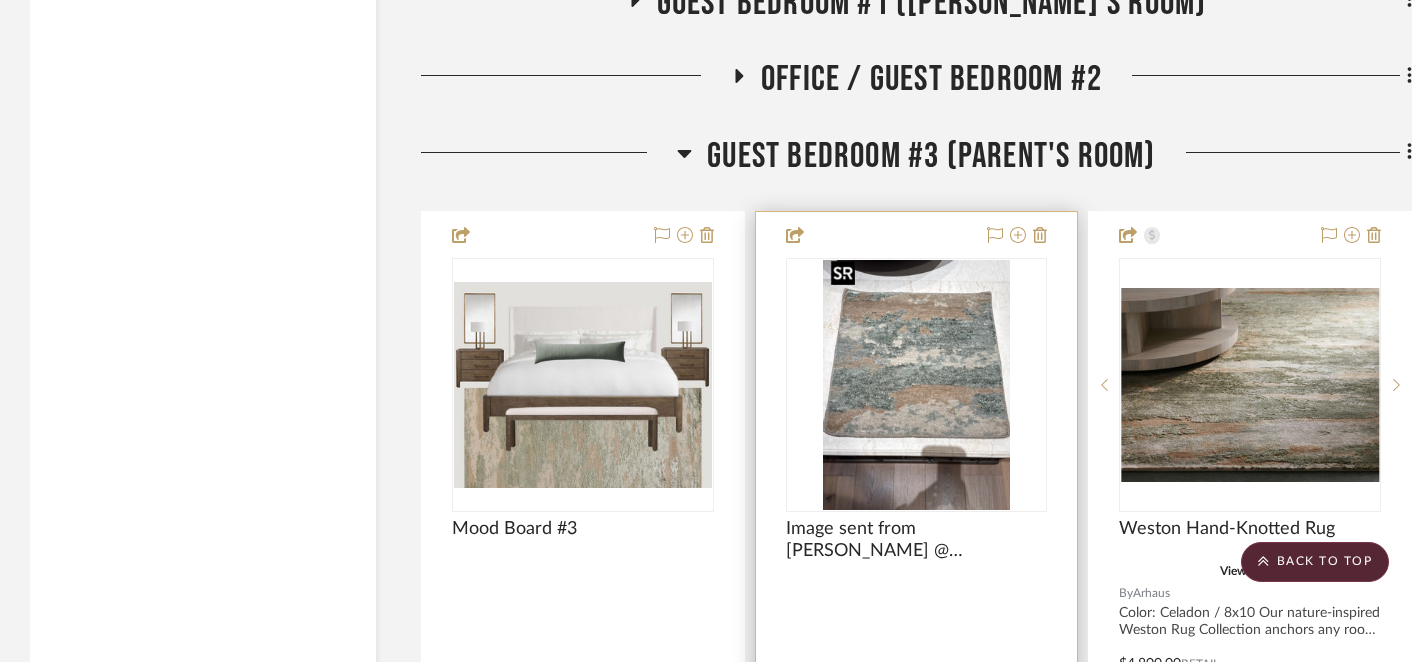 click at bounding box center [916, 385] 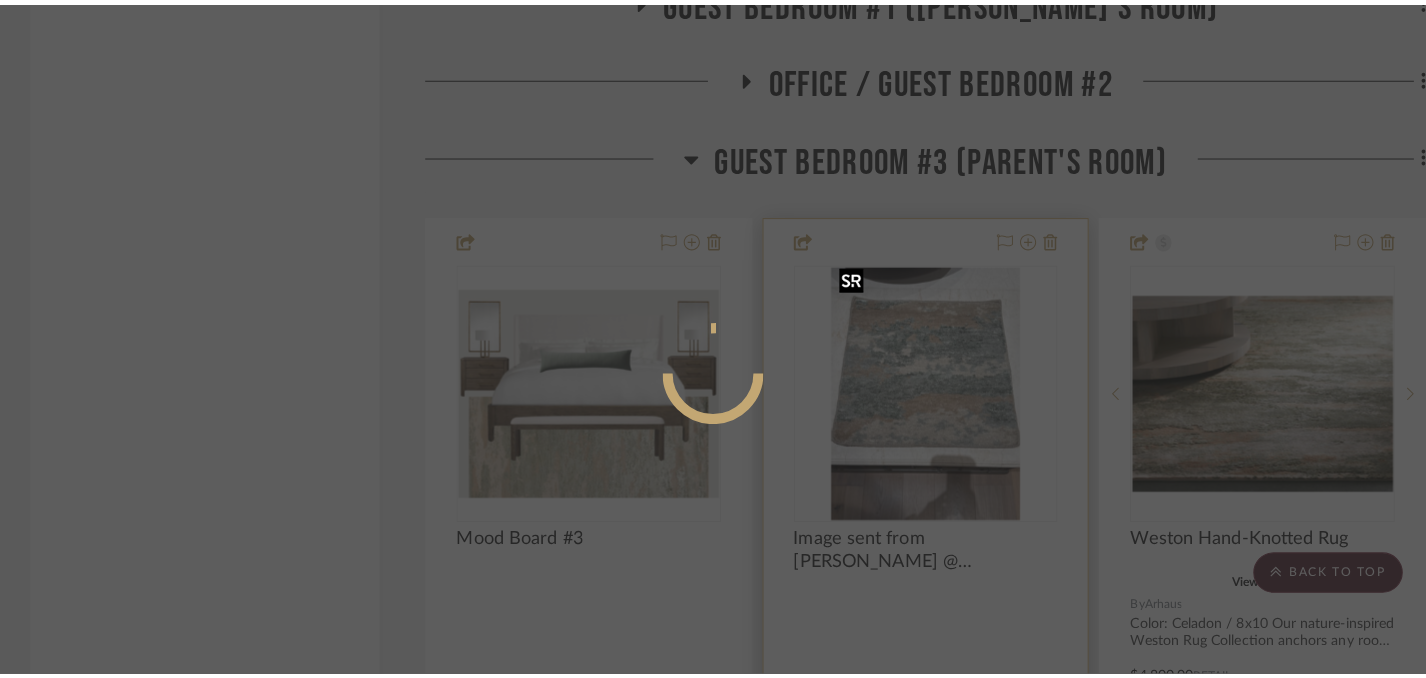 scroll, scrollTop: 0, scrollLeft: 0, axis: both 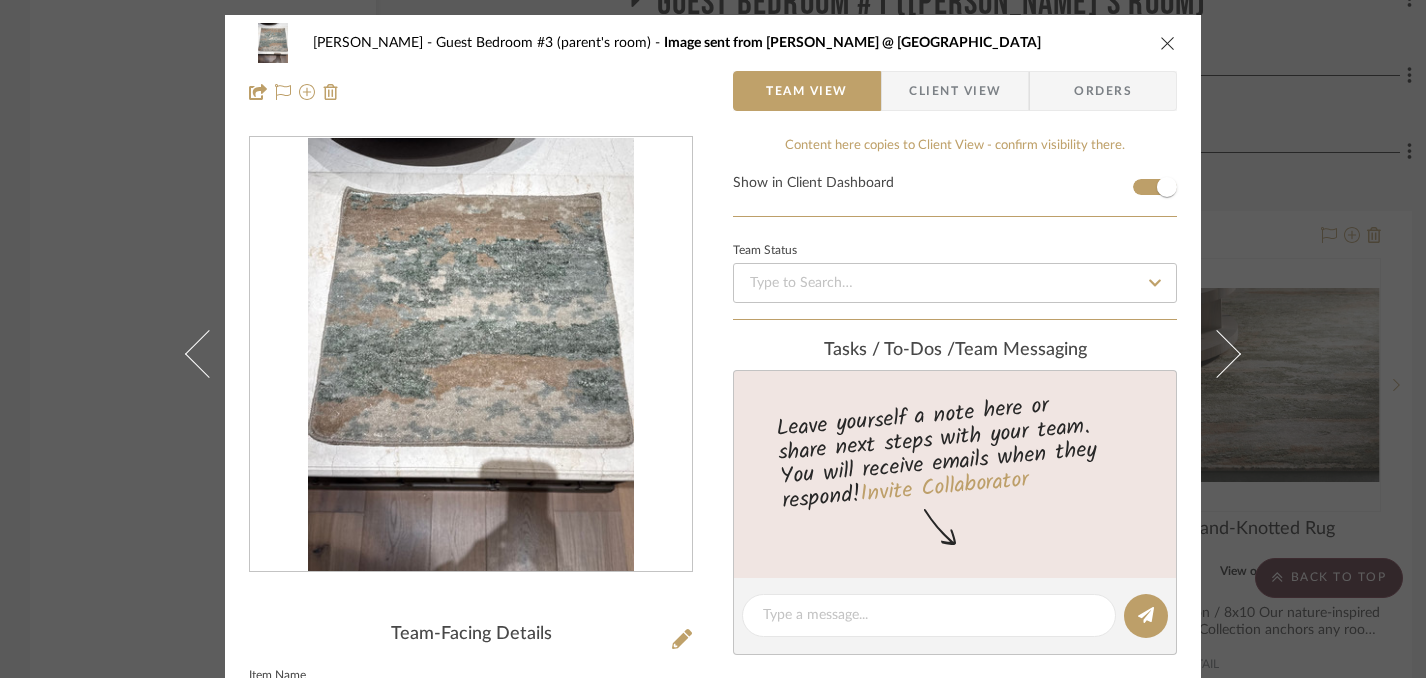 click at bounding box center (1168, 43) 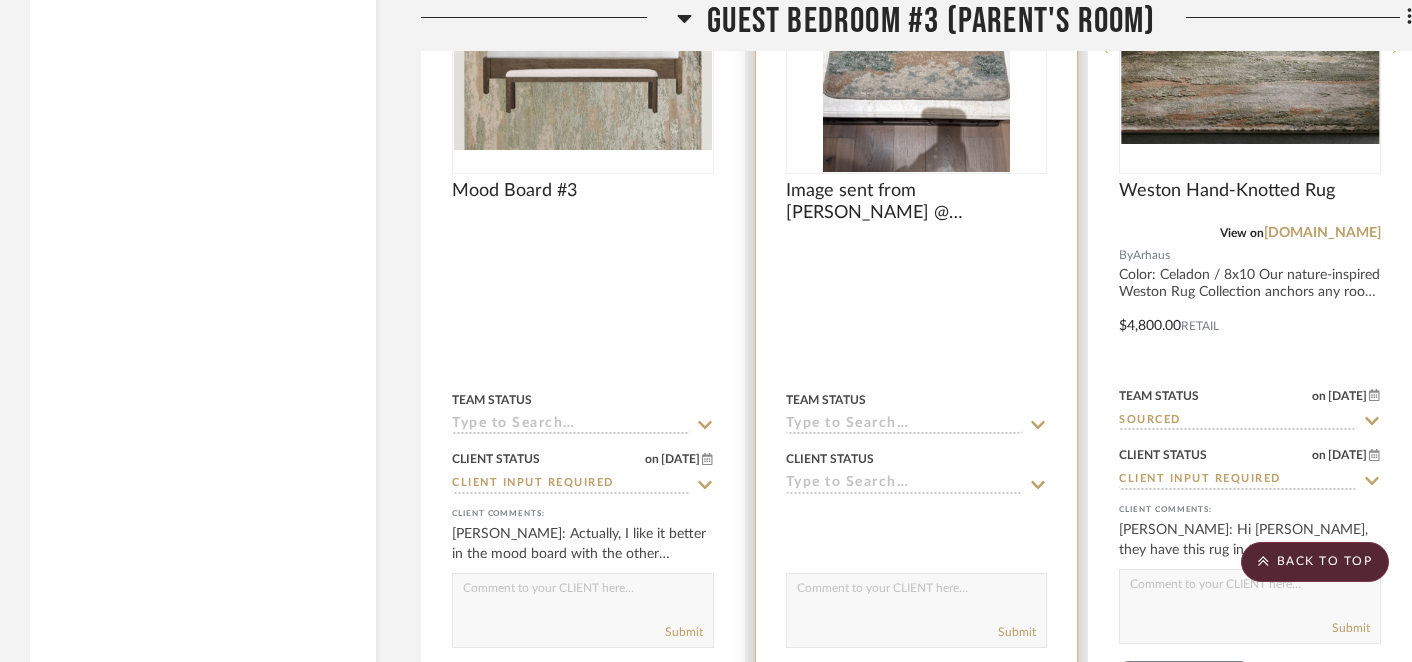 scroll, scrollTop: 7534, scrollLeft: 0, axis: vertical 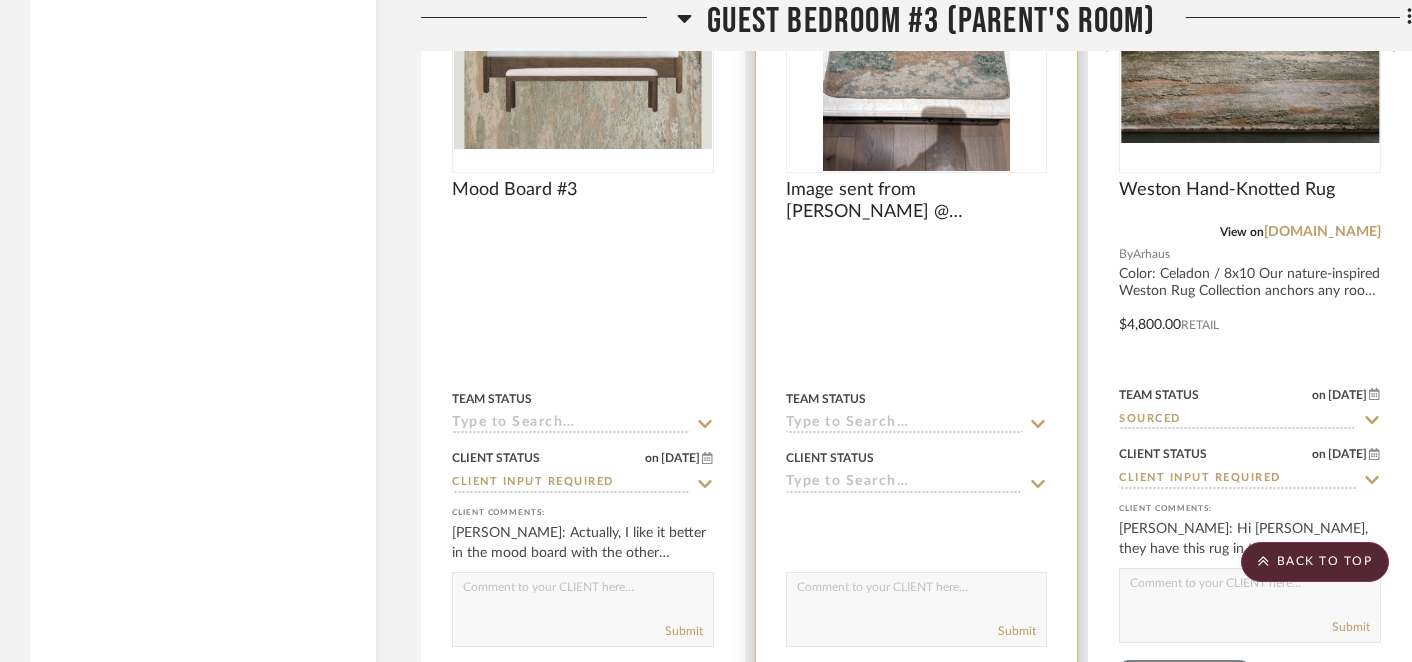 click 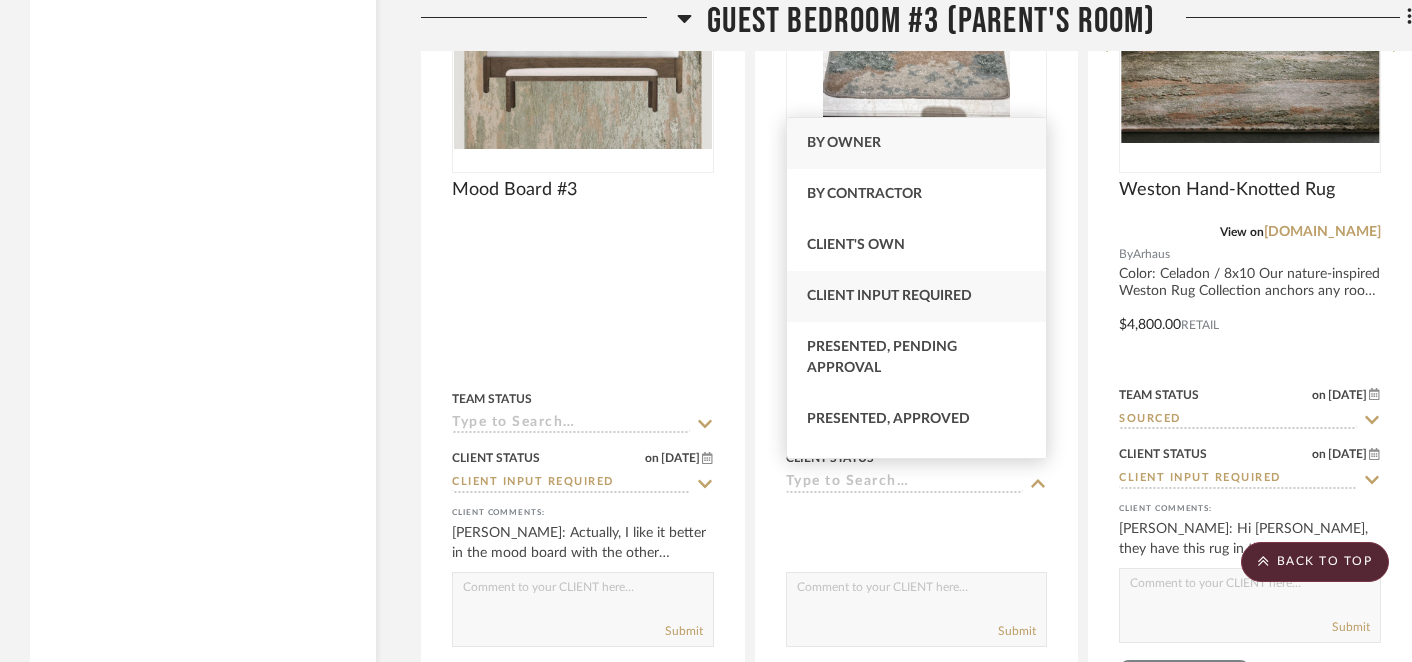 click on "Client Input Required" at bounding box center [889, 296] 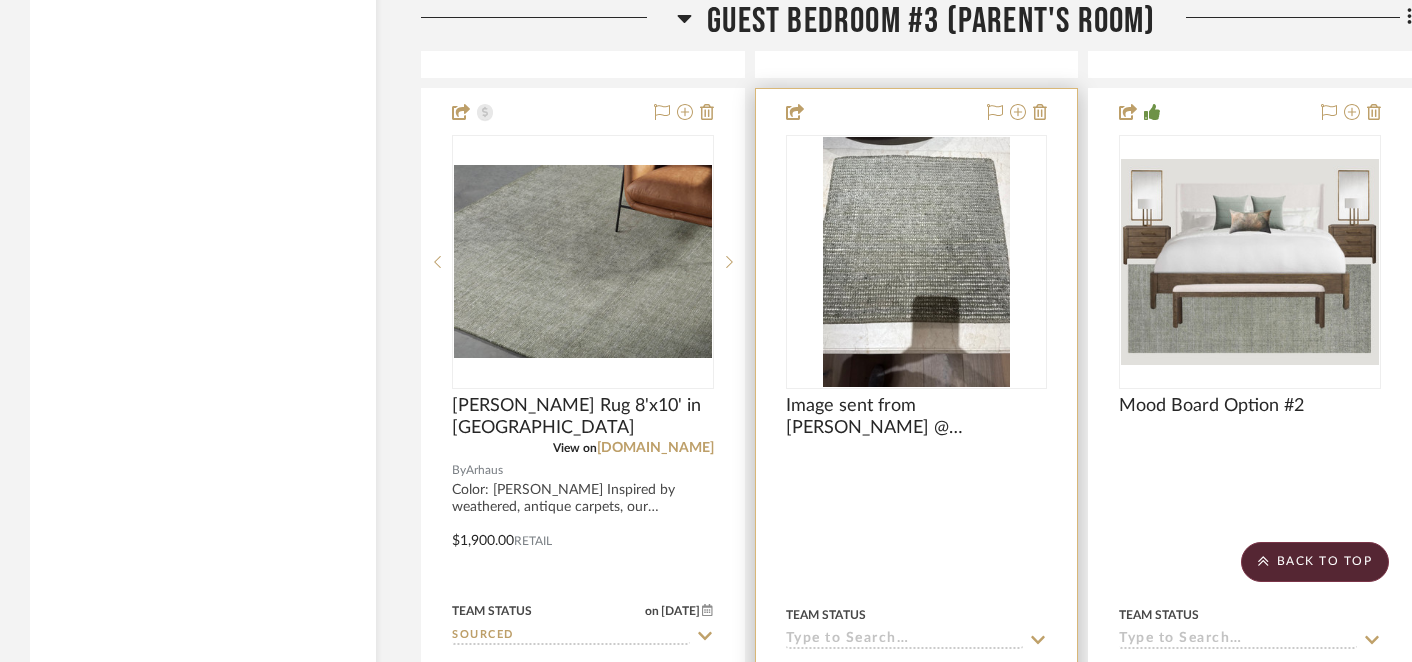scroll, scrollTop: 8207, scrollLeft: 0, axis: vertical 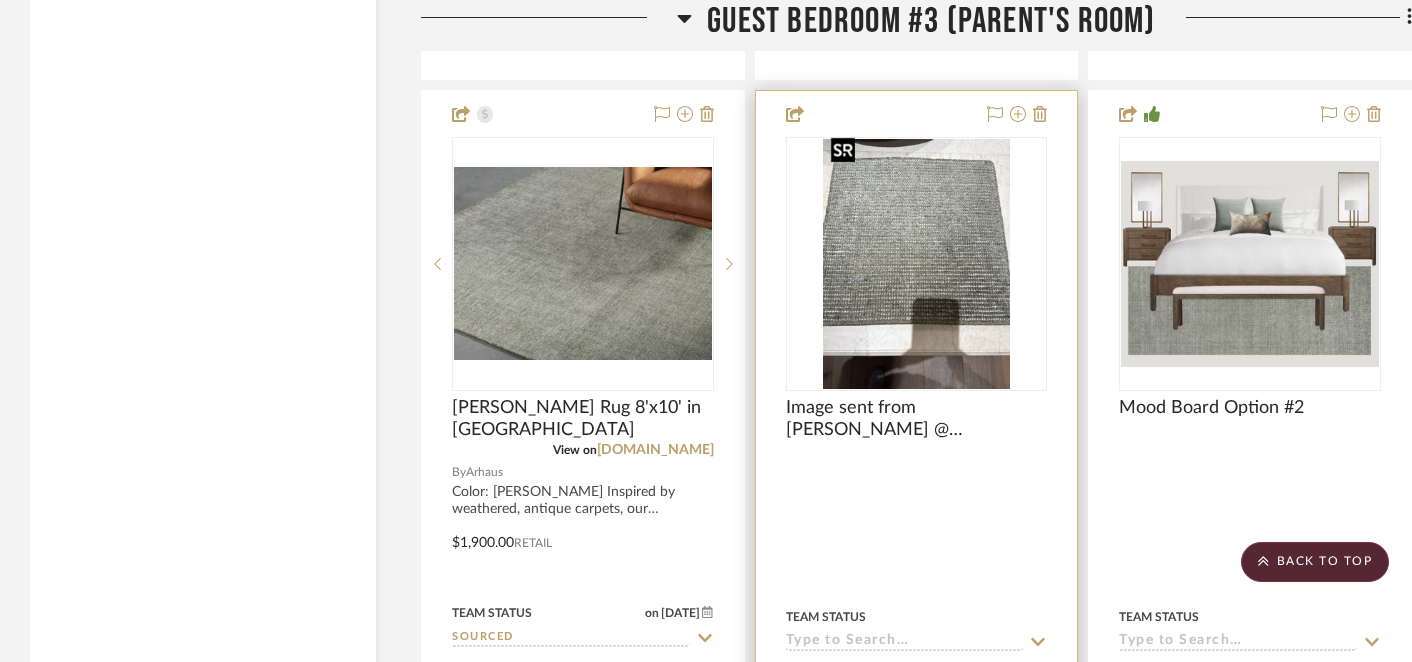 click at bounding box center [916, 264] 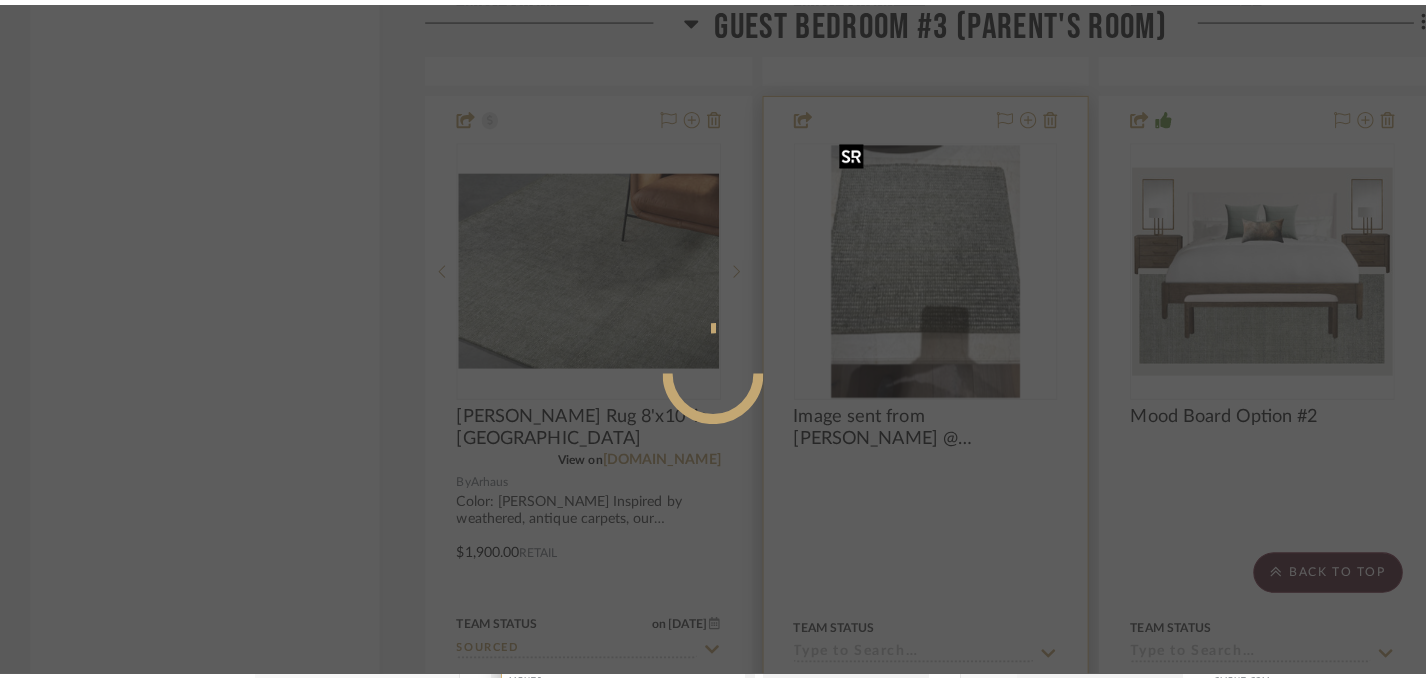 scroll, scrollTop: 0, scrollLeft: 0, axis: both 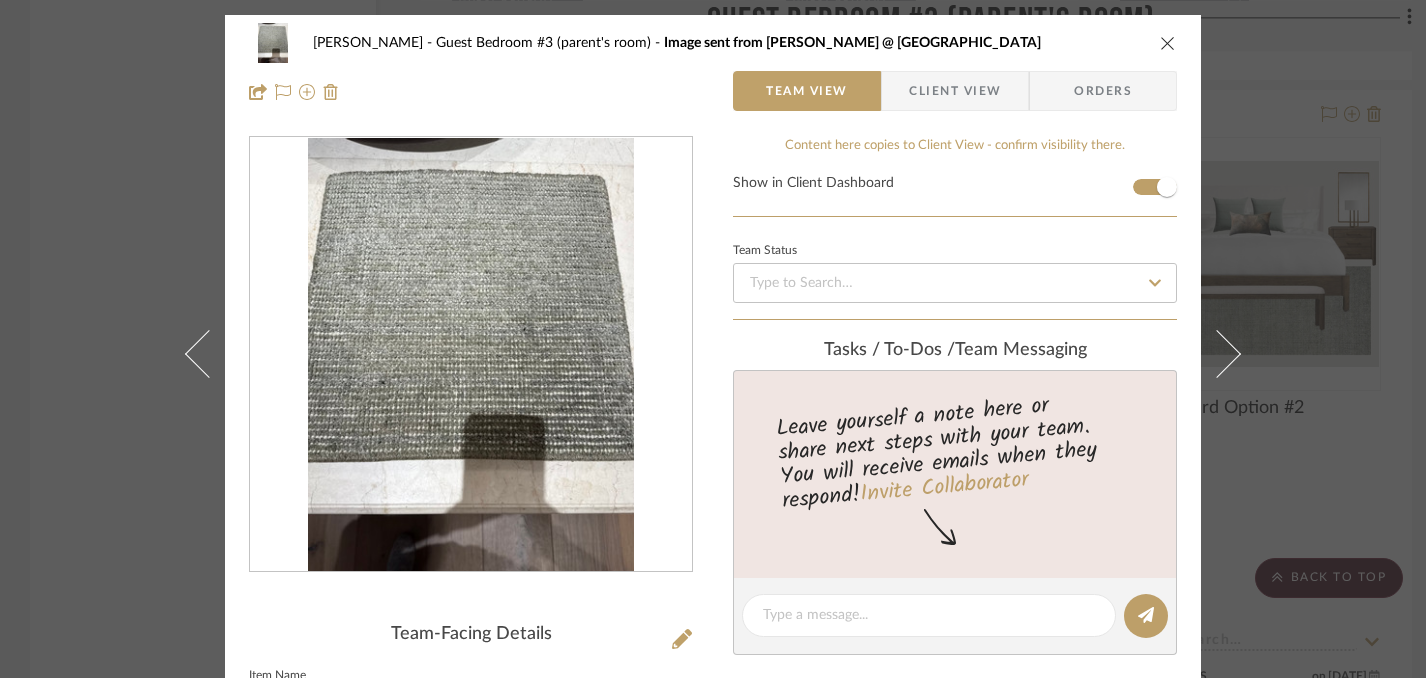 click at bounding box center (1168, 43) 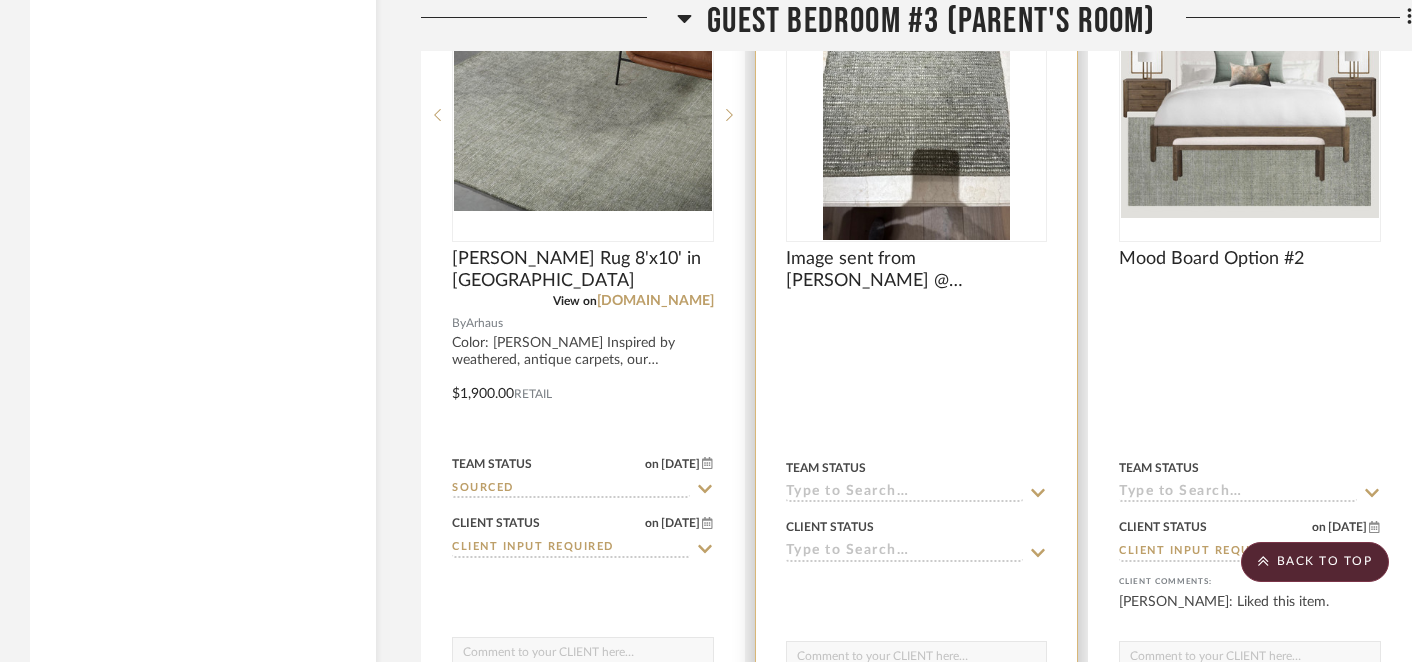 scroll, scrollTop: 8361, scrollLeft: 0, axis: vertical 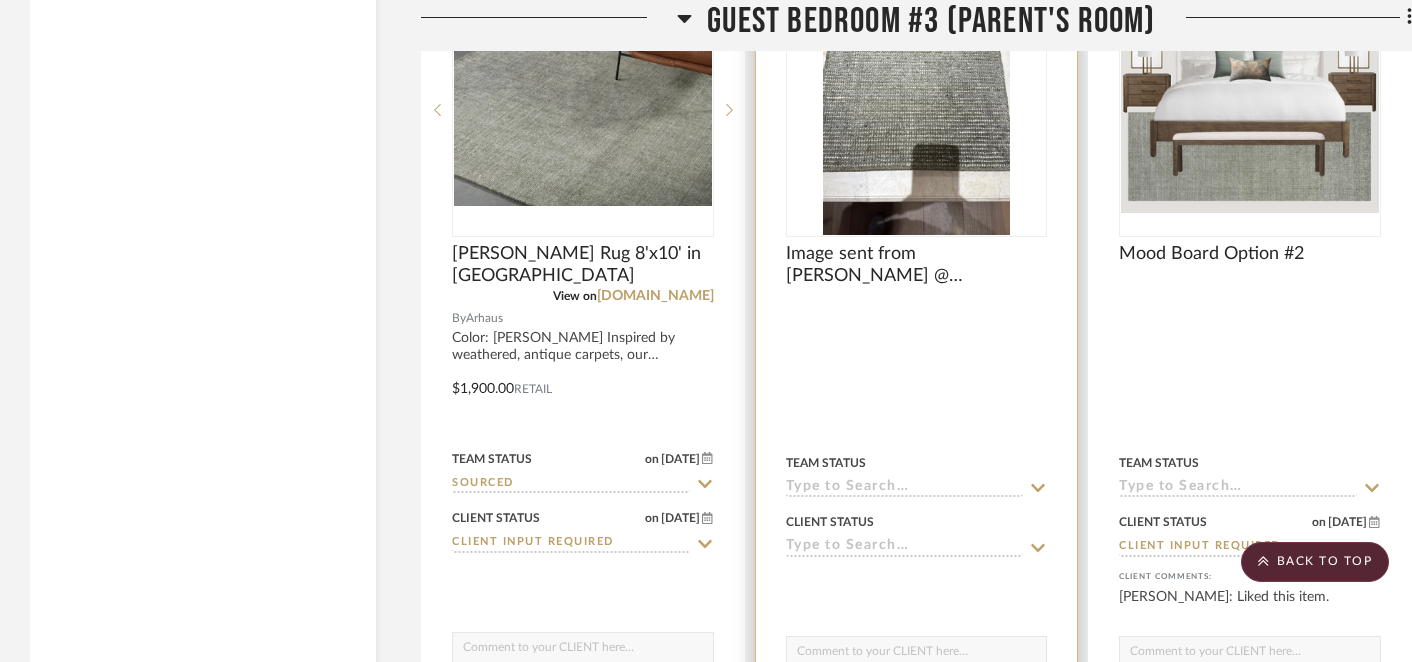 click 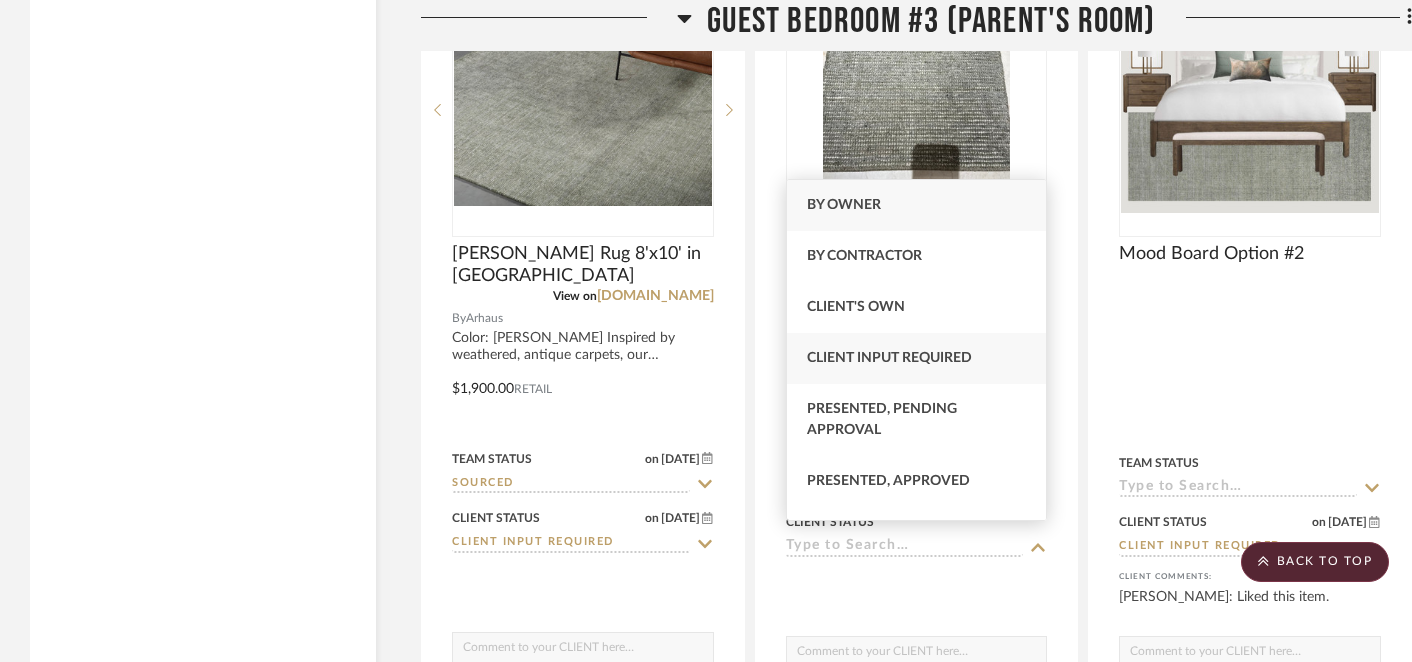 click on "Client Input Required" at bounding box center [889, 358] 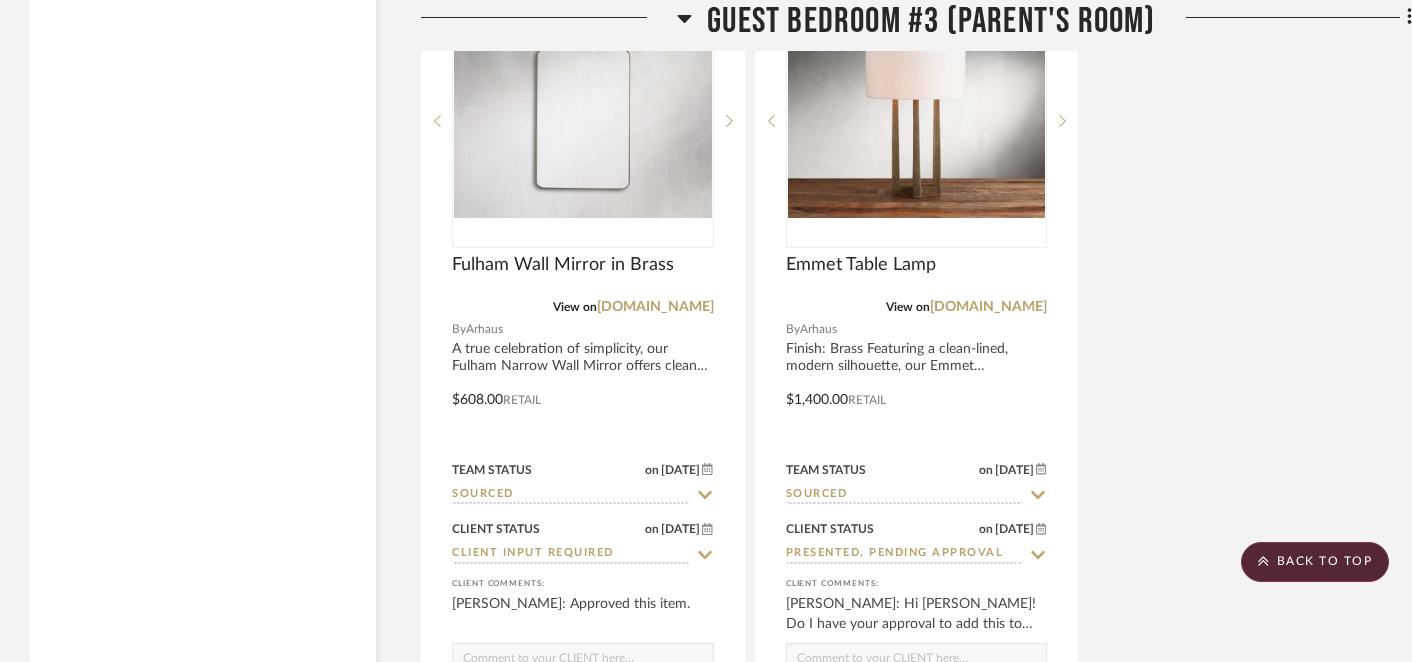 scroll, scrollTop: 9242, scrollLeft: 0, axis: vertical 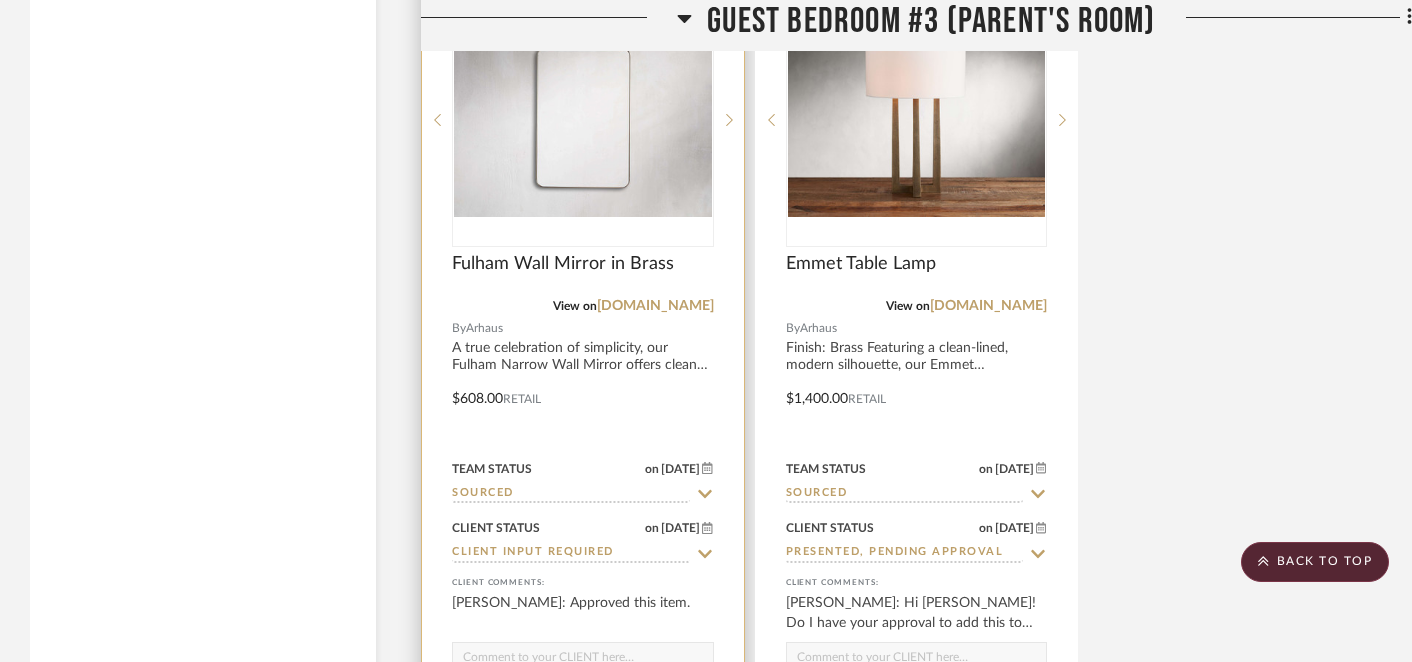 click 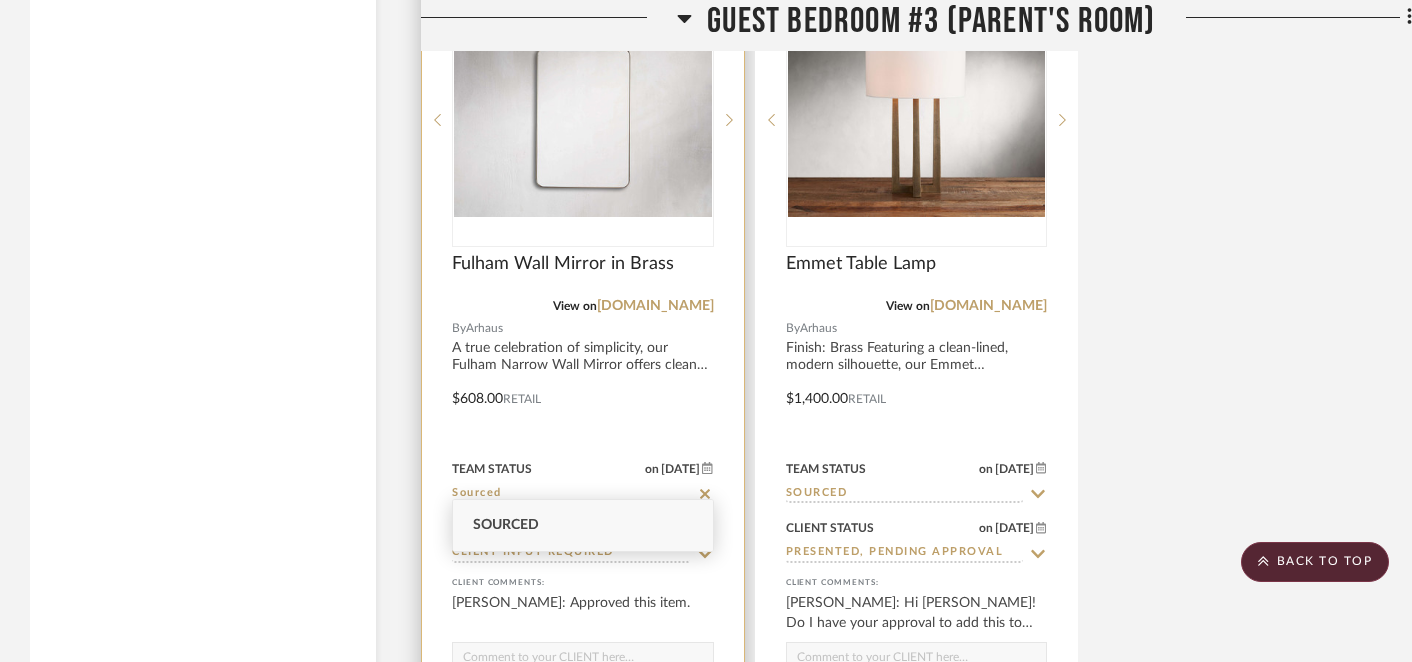 click 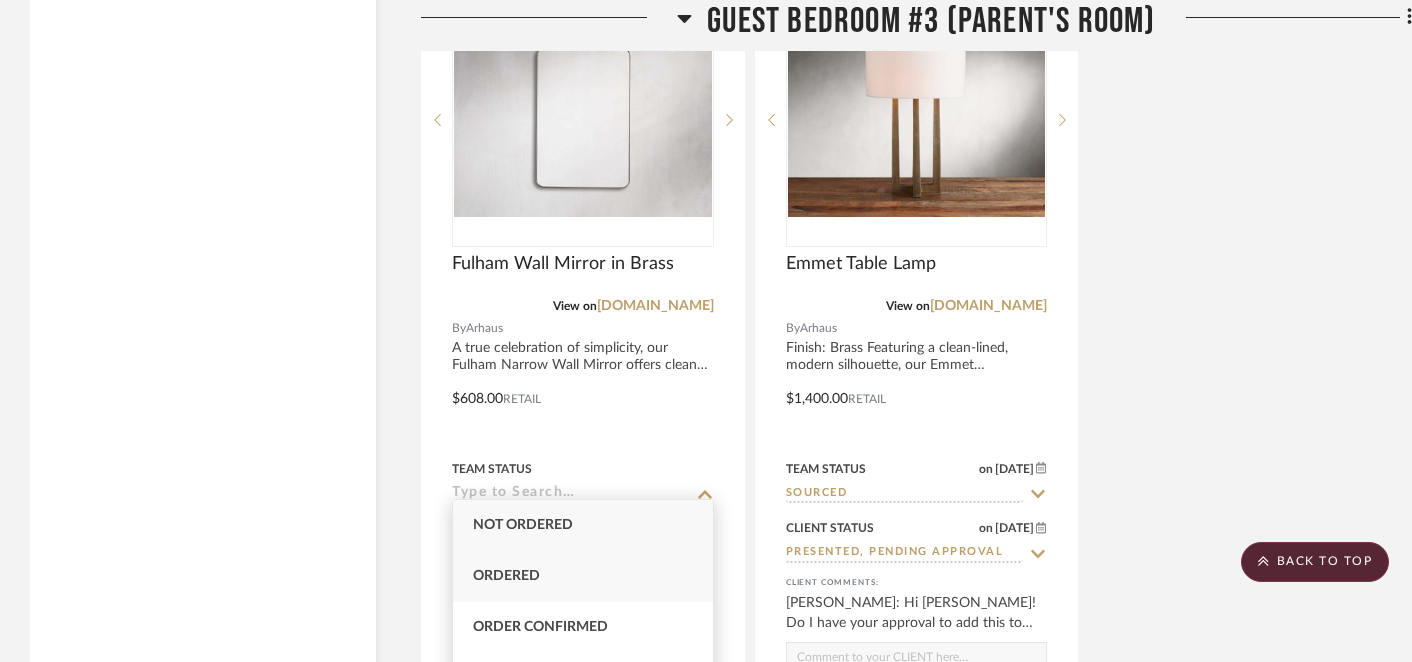 click on "Ordered" at bounding box center (583, 576) 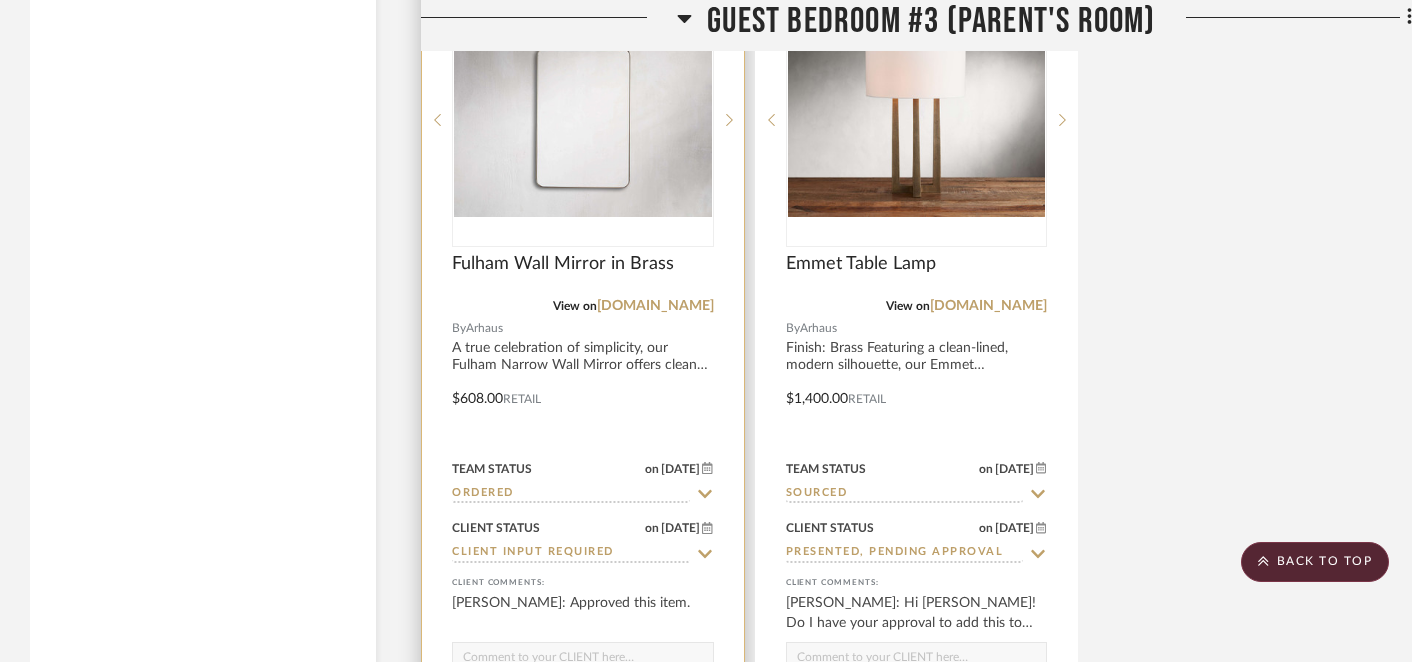 click 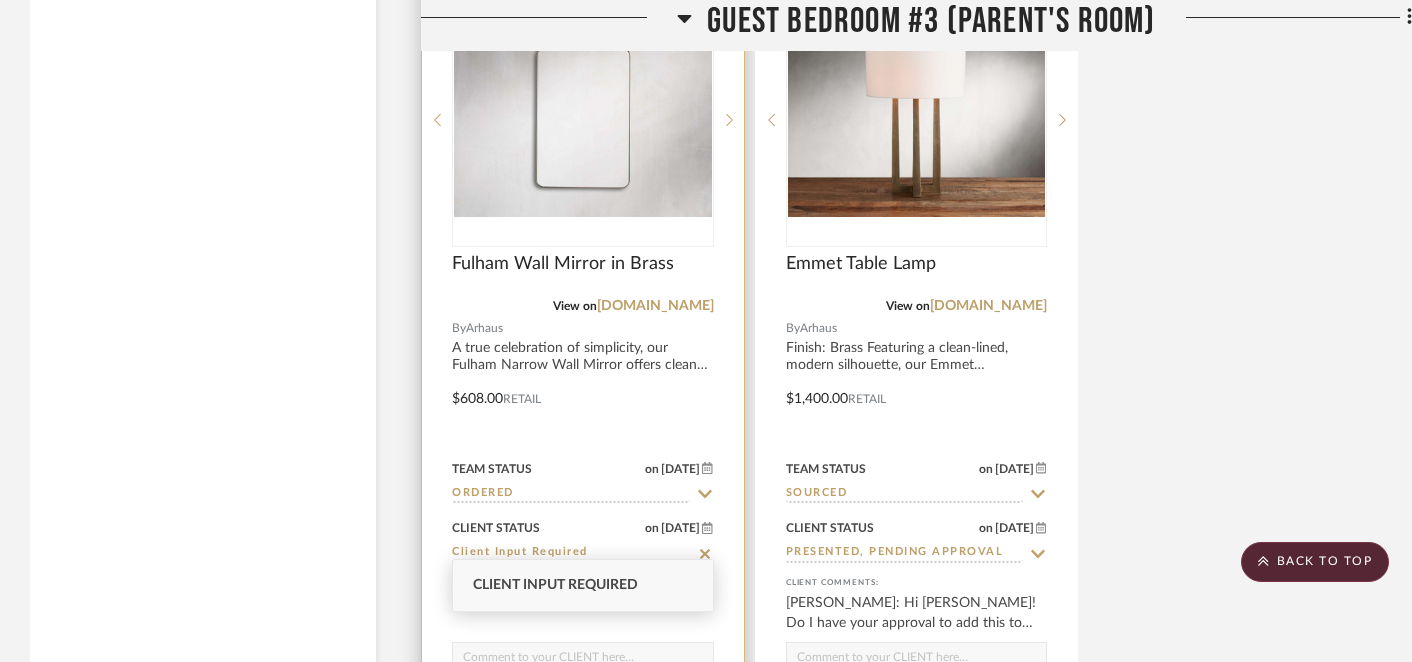 click 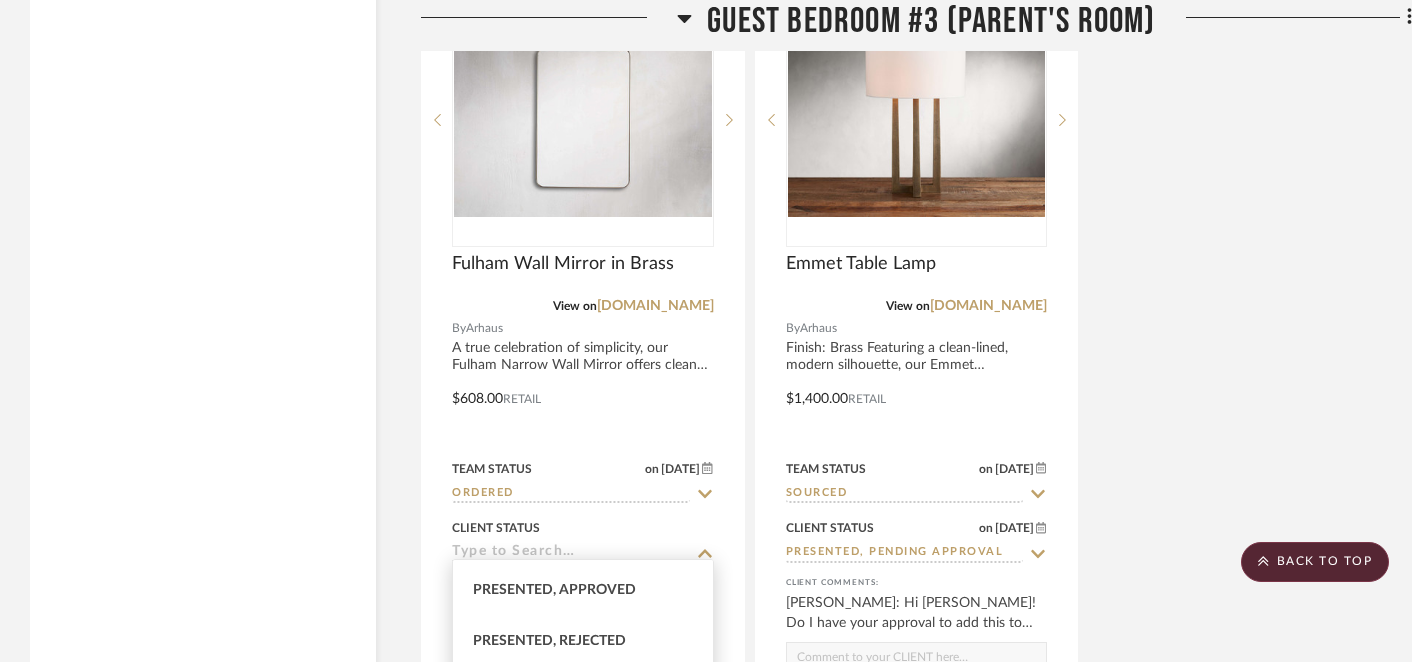 scroll, scrollTop: 273, scrollLeft: 0, axis: vertical 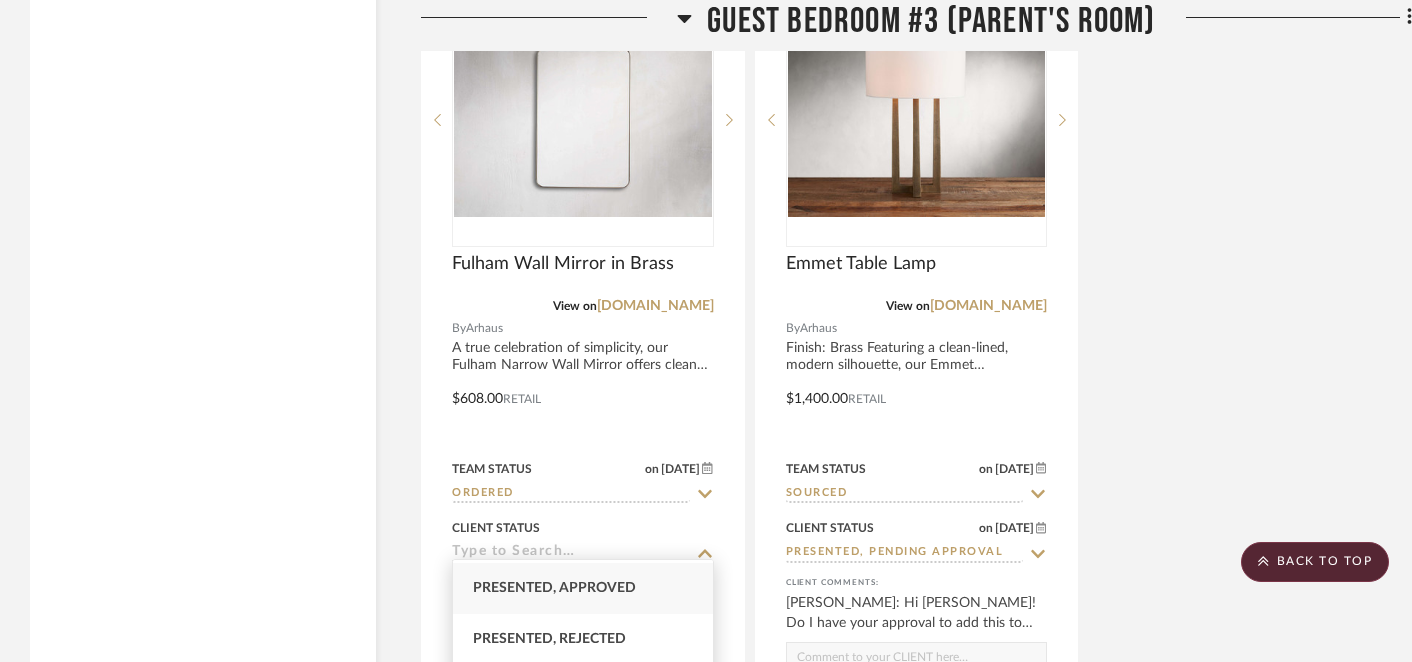 click on "Presented, Approved" at bounding box center (554, 588) 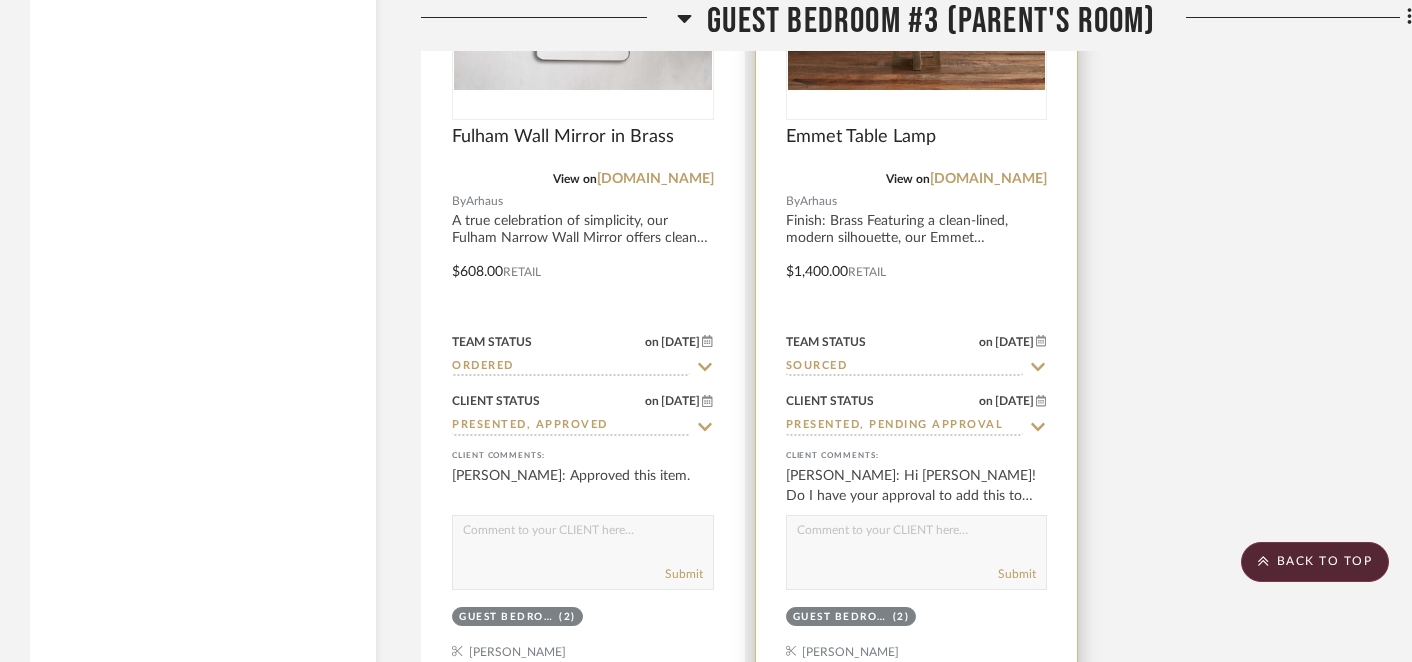 scroll, scrollTop: 9372, scrollLeft: 0, axis: vertical 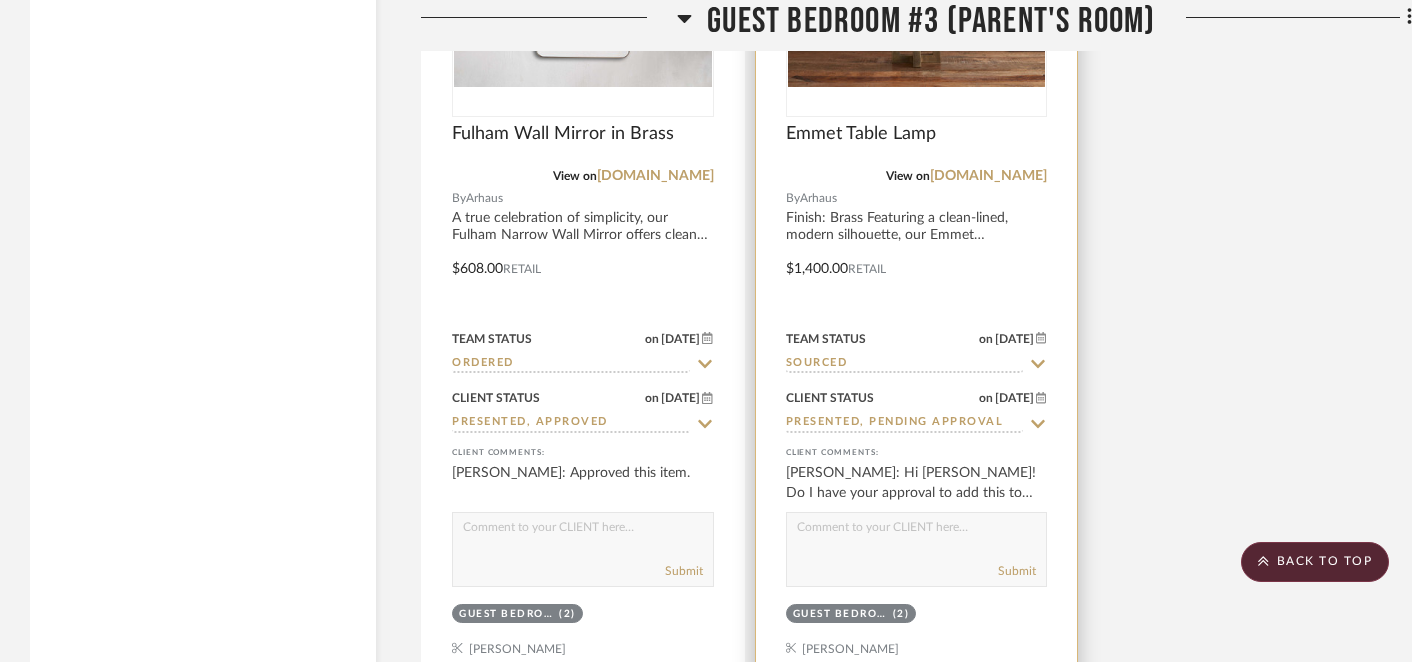 click 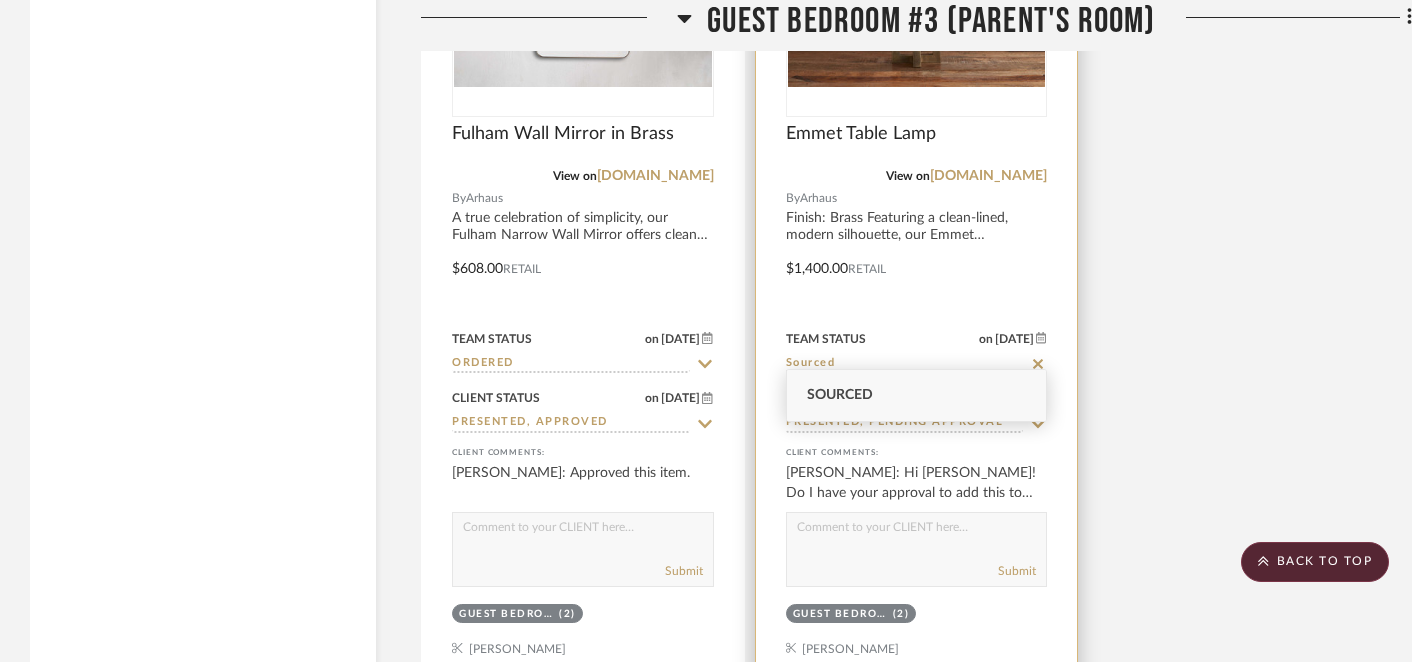 click 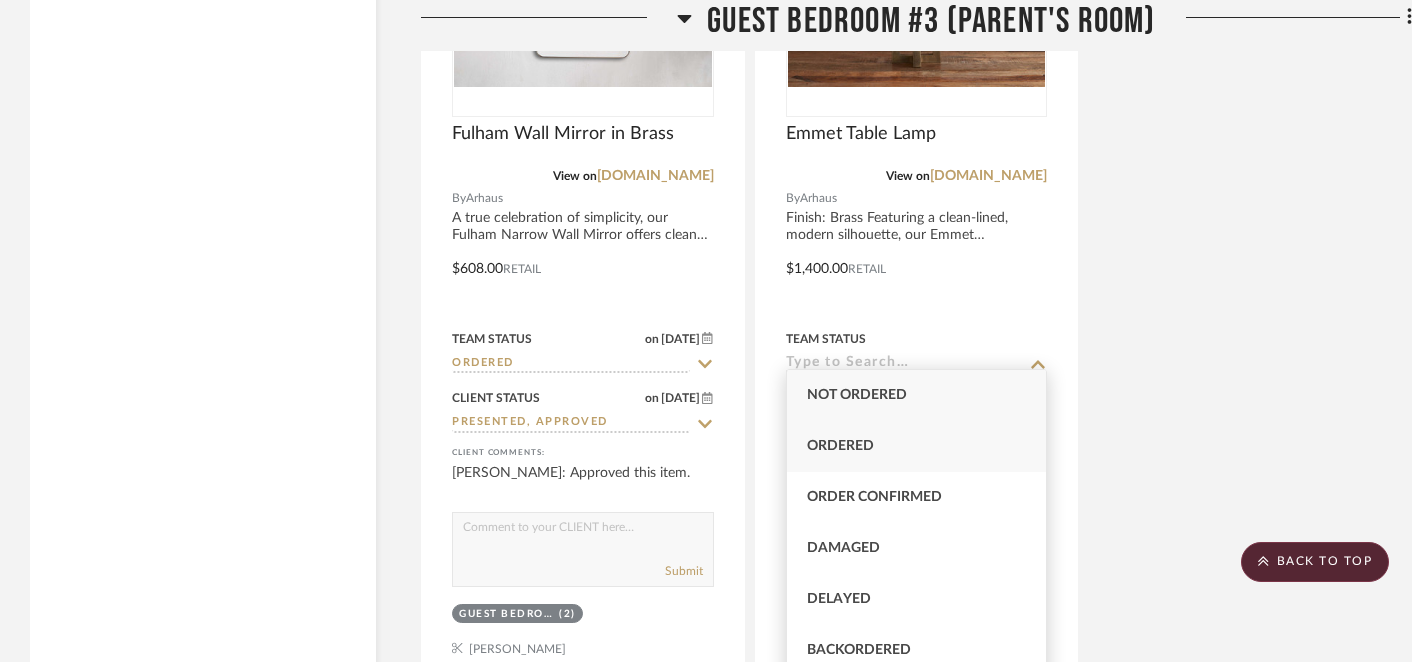 click on "Ordered" at bounding box center (917, 446) 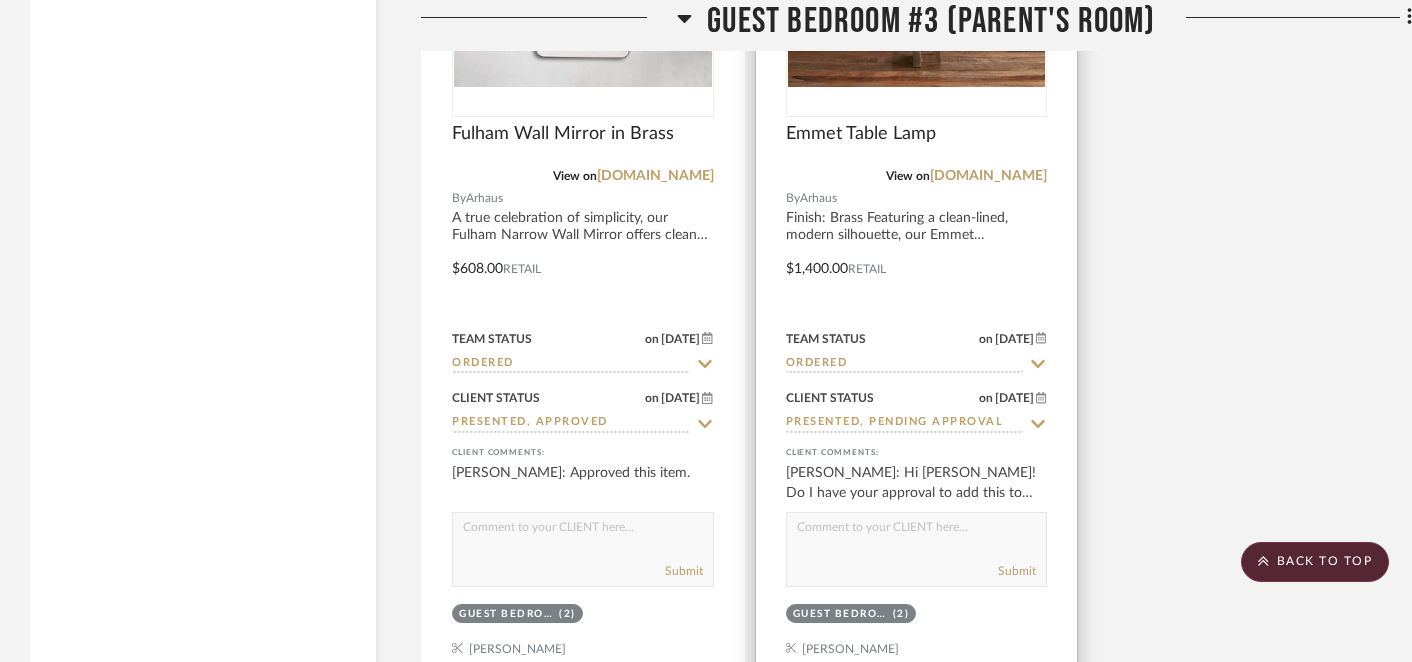 click on "Client Status on [DATE] [DATE] Presented, Pending Approval" at bounding box center [917, 409] 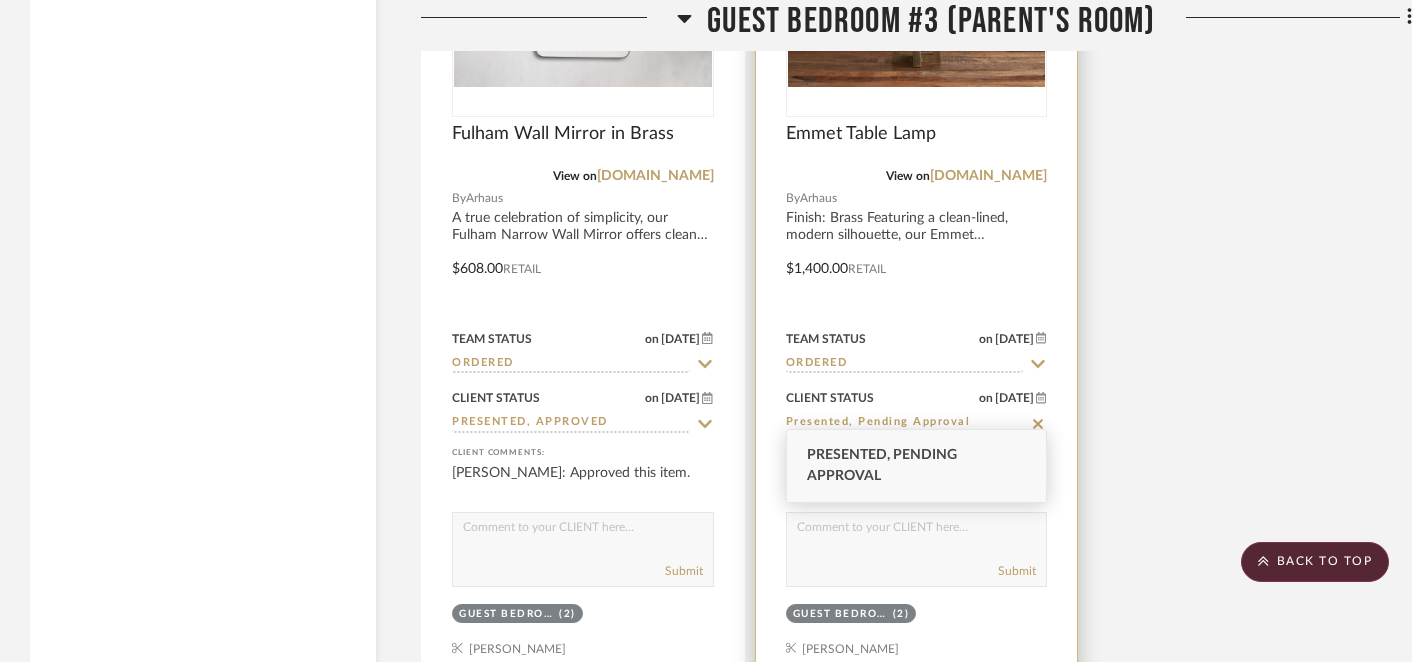 click 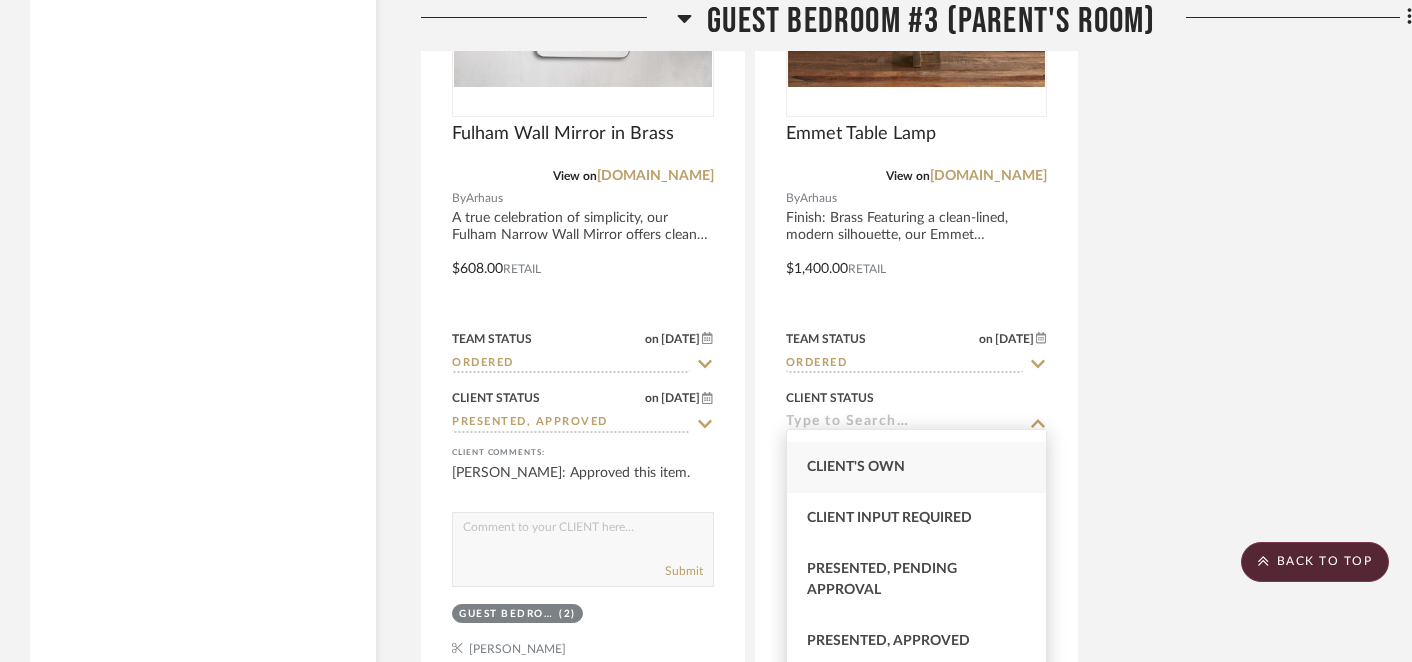 scroll, scrollTop: 94, scrollLeft: 0, axis: vertical 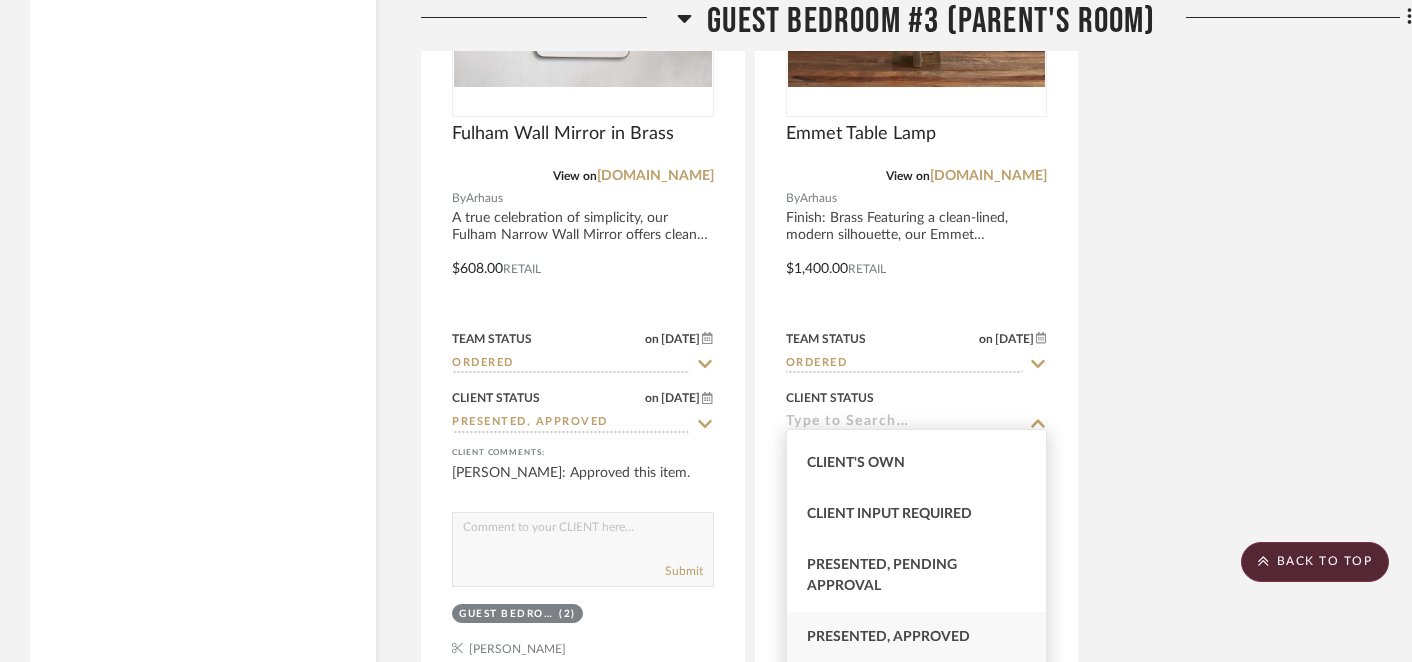 click on "Presented, Approved" at bounding box center (888, 637) 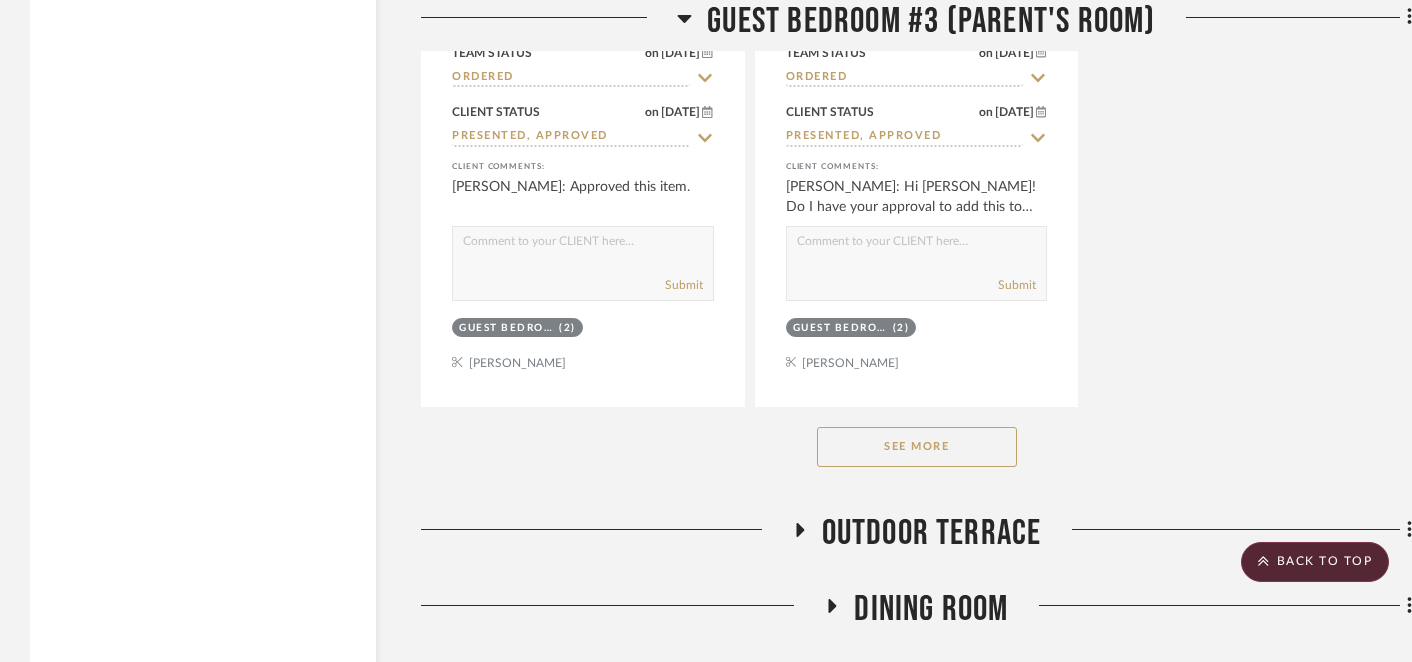 scroll, scrollTop: 9661, scrollLeft: 0, axis: vertical 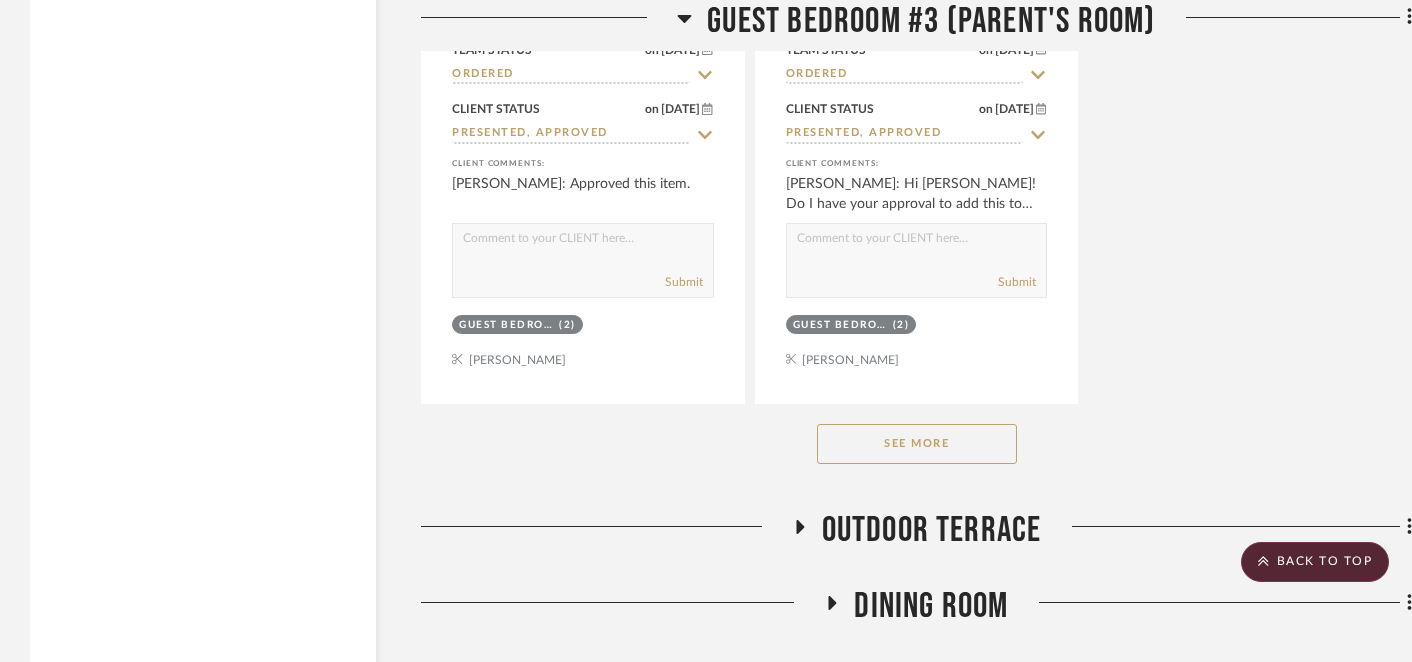 click on "See More" 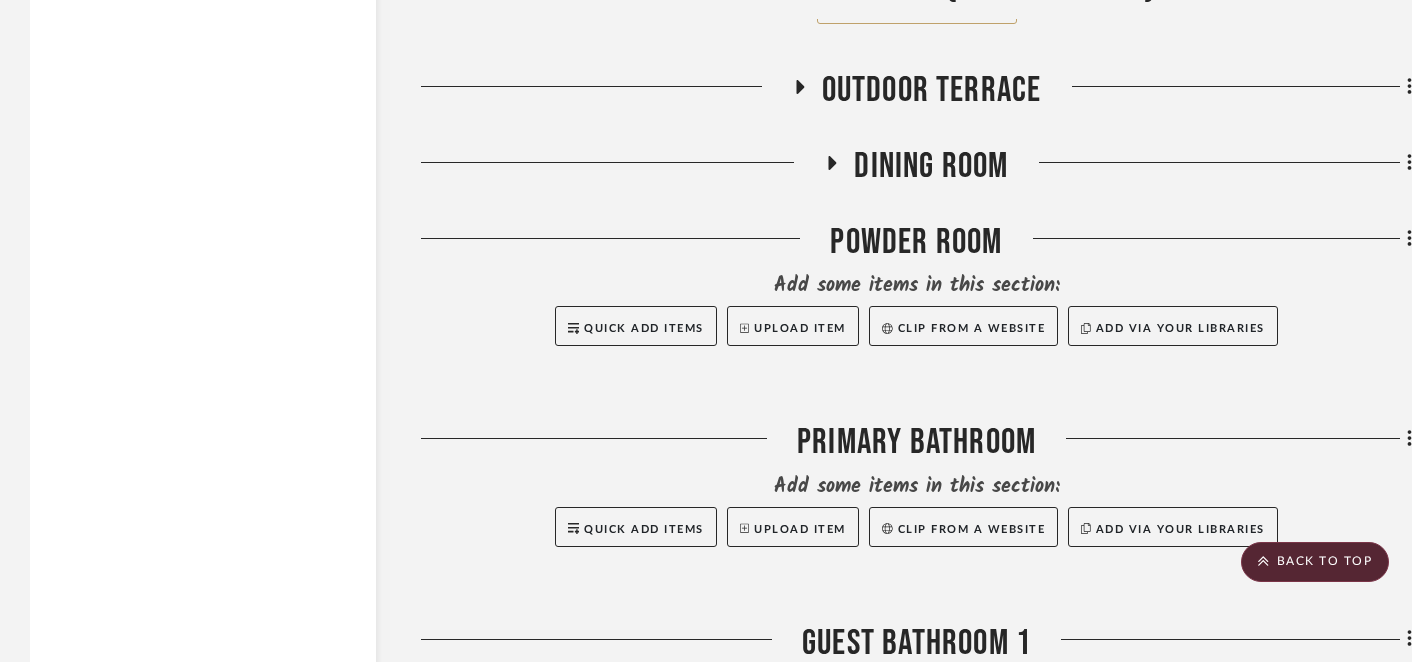 scroll, scrollTop: 11879, scrollLeft: 0, axis: vertical 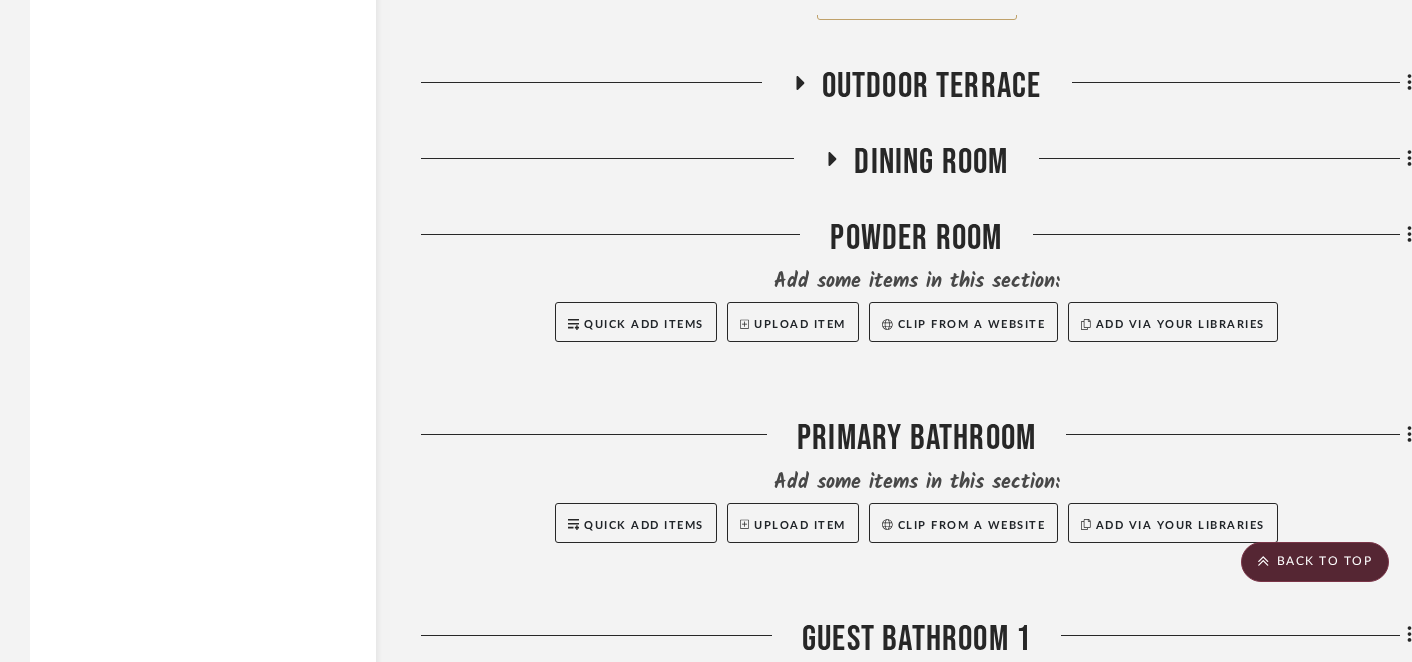 click 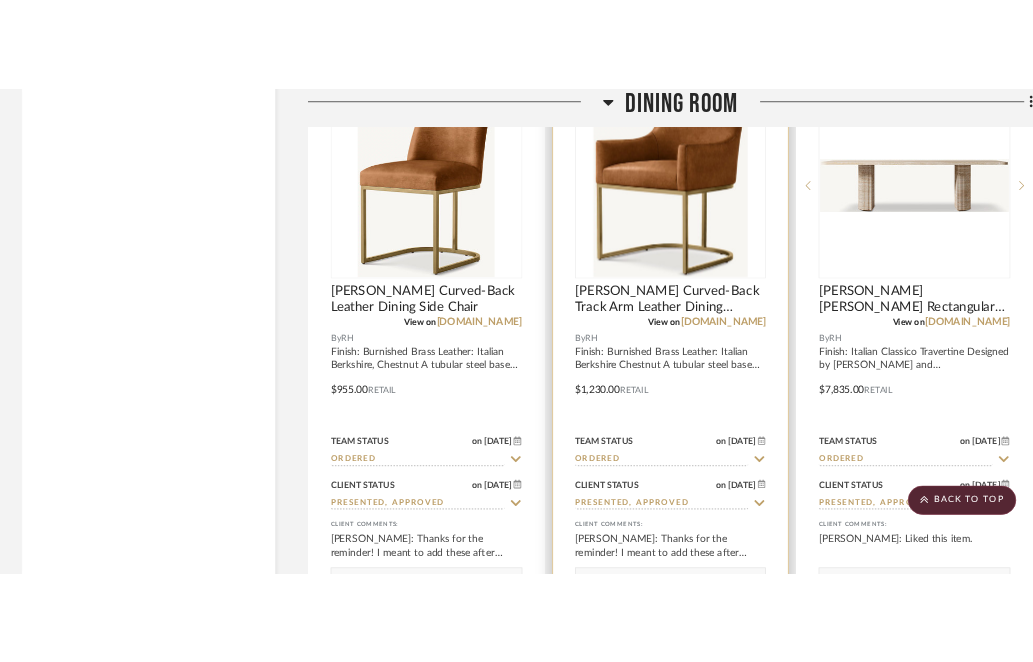 scroll, scrollTop: 12133, scrollLeft: 0, axis: vertical 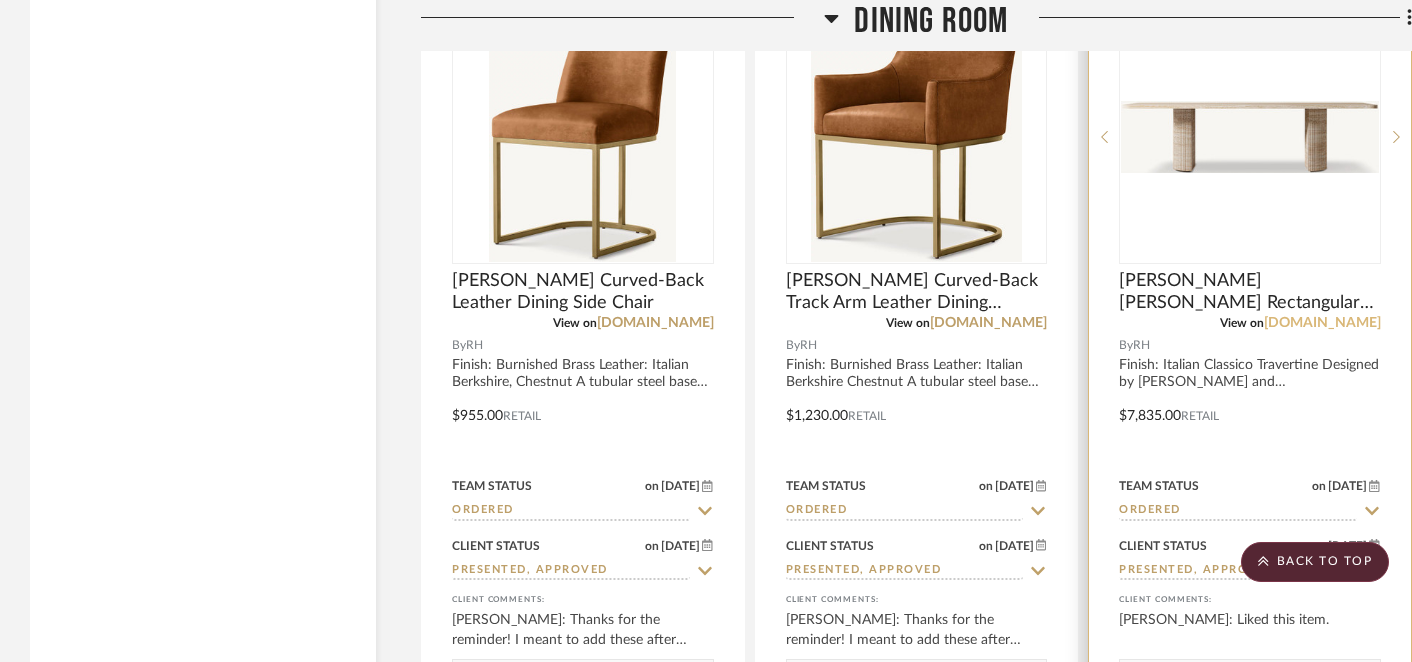 click on "[DOMAIN_NAME]" at bounding box center (1322, 323) 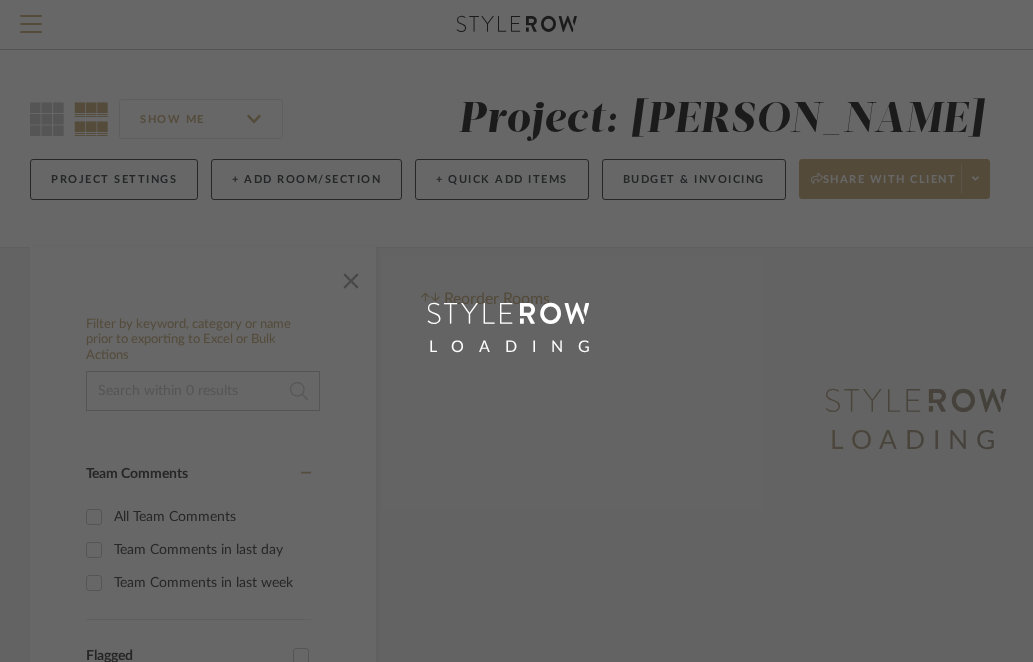 scroll, scrollTop: 0, scrollLeft: 0, axis: both 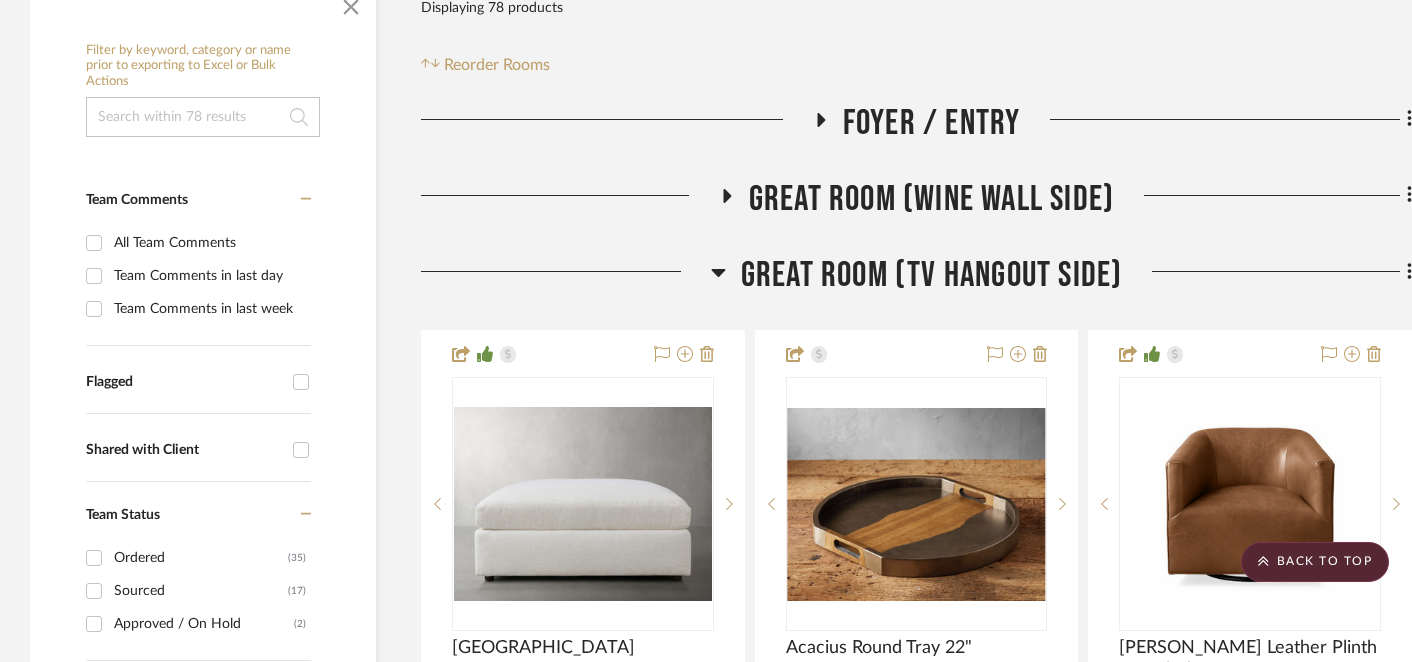click 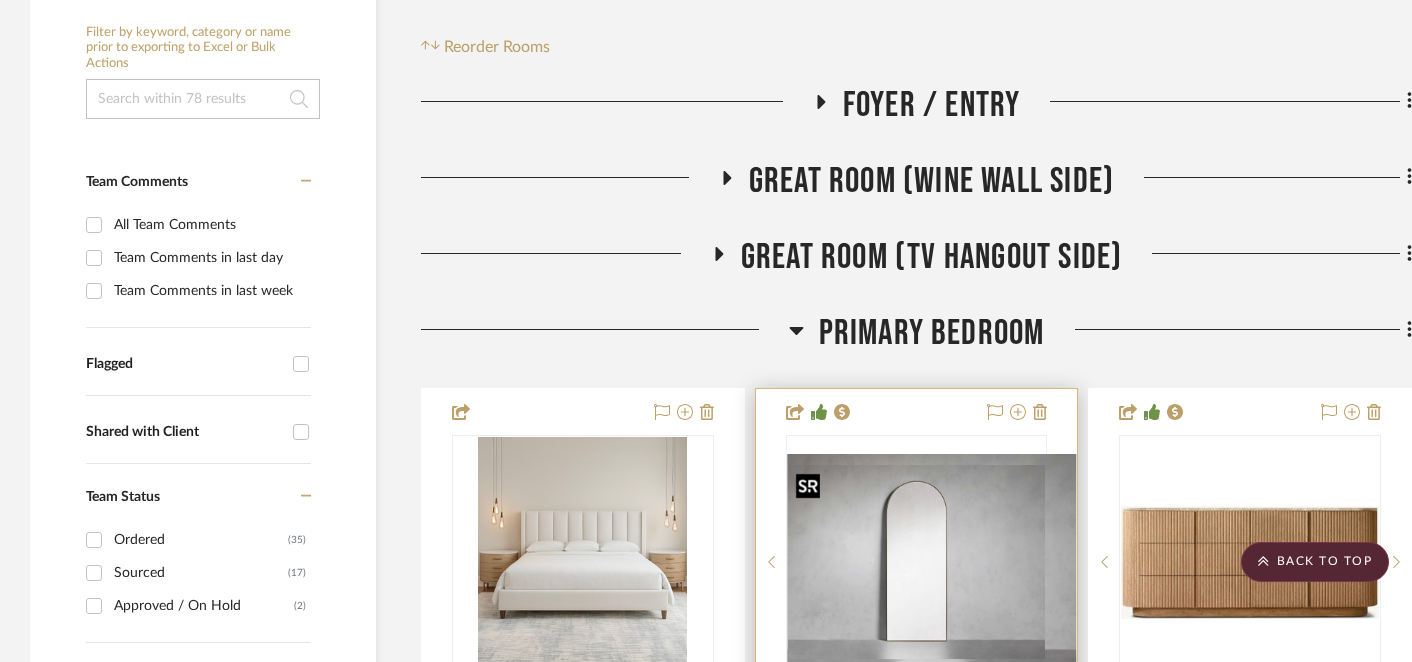scroll, scrollTop: 391, scrollLeft: 0, axis: vertical 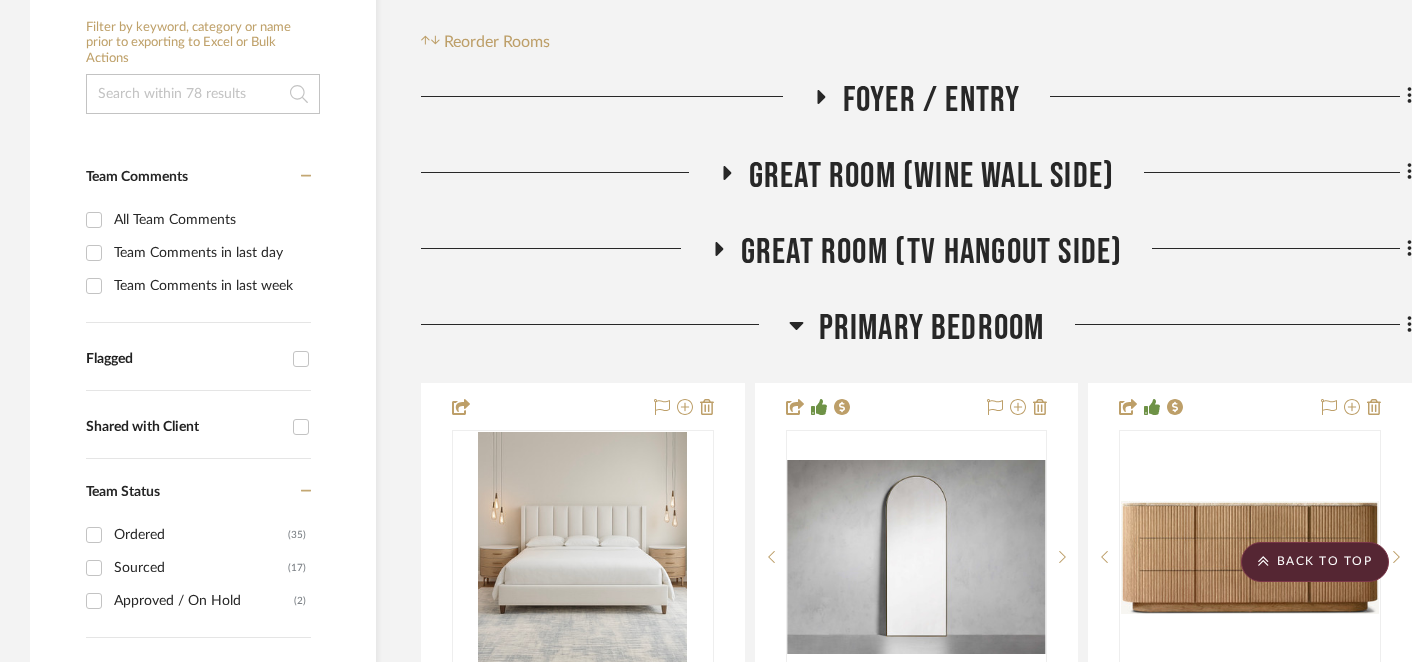 click 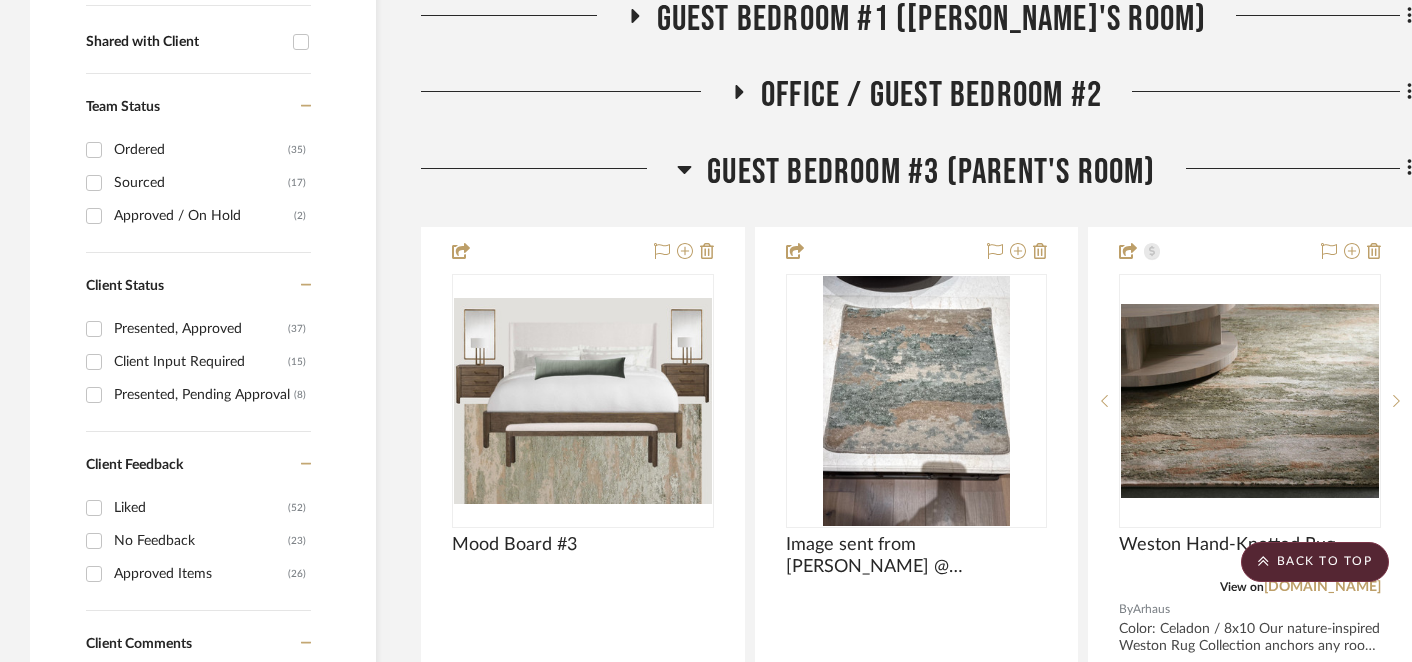 scroll, scrollTop: 604, scrollLeft: 0, axis: vertical 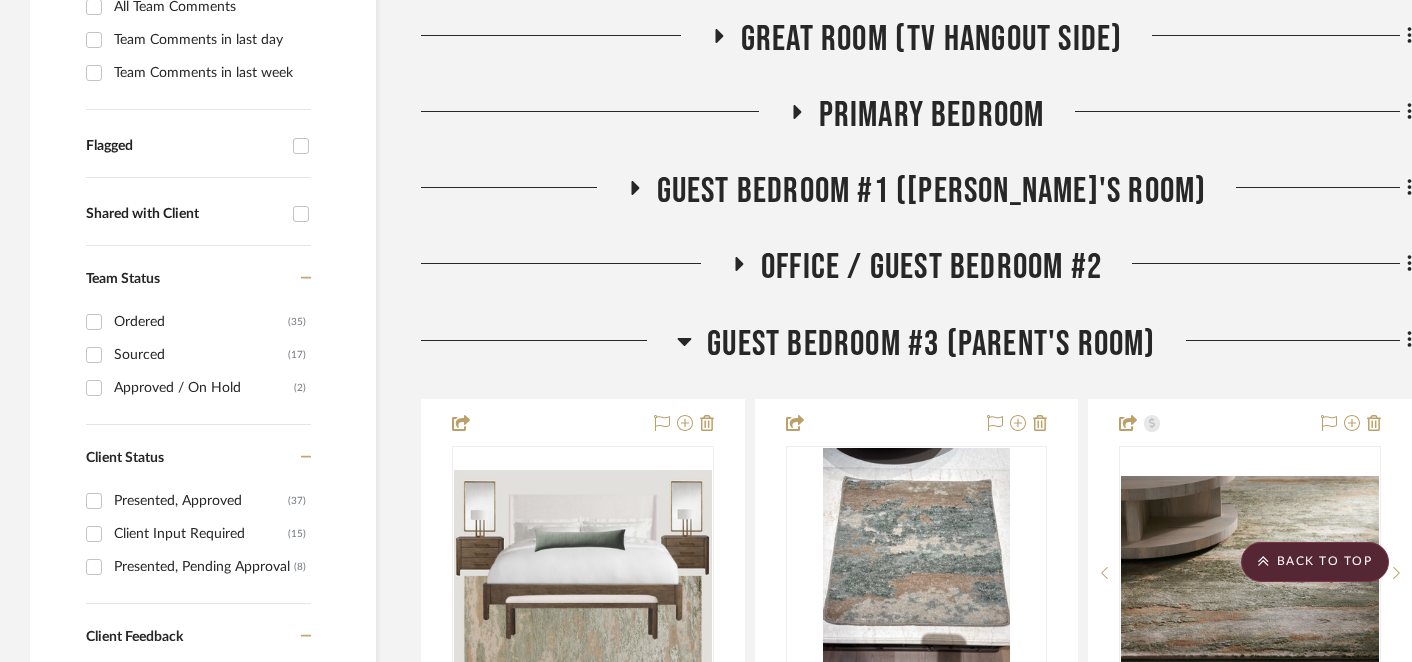 click 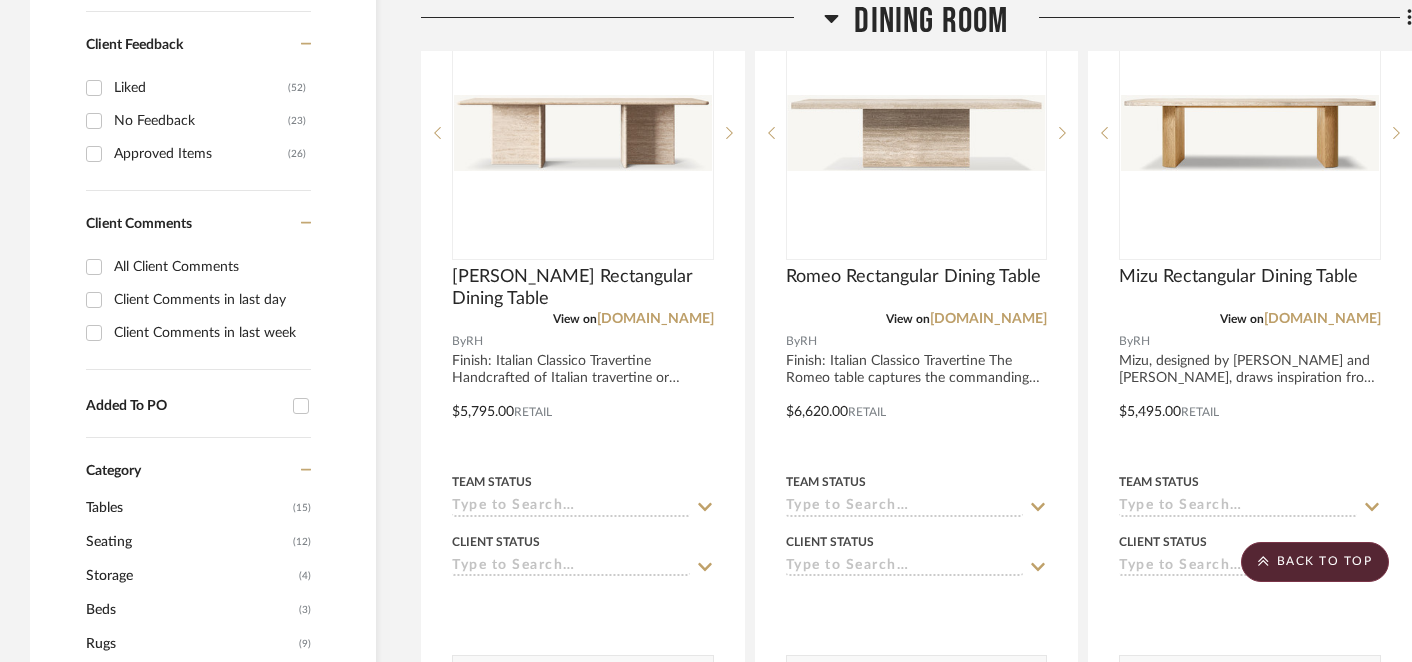 scroll, scrollTop: 1197, scrollLeft: 0, axis: vertical 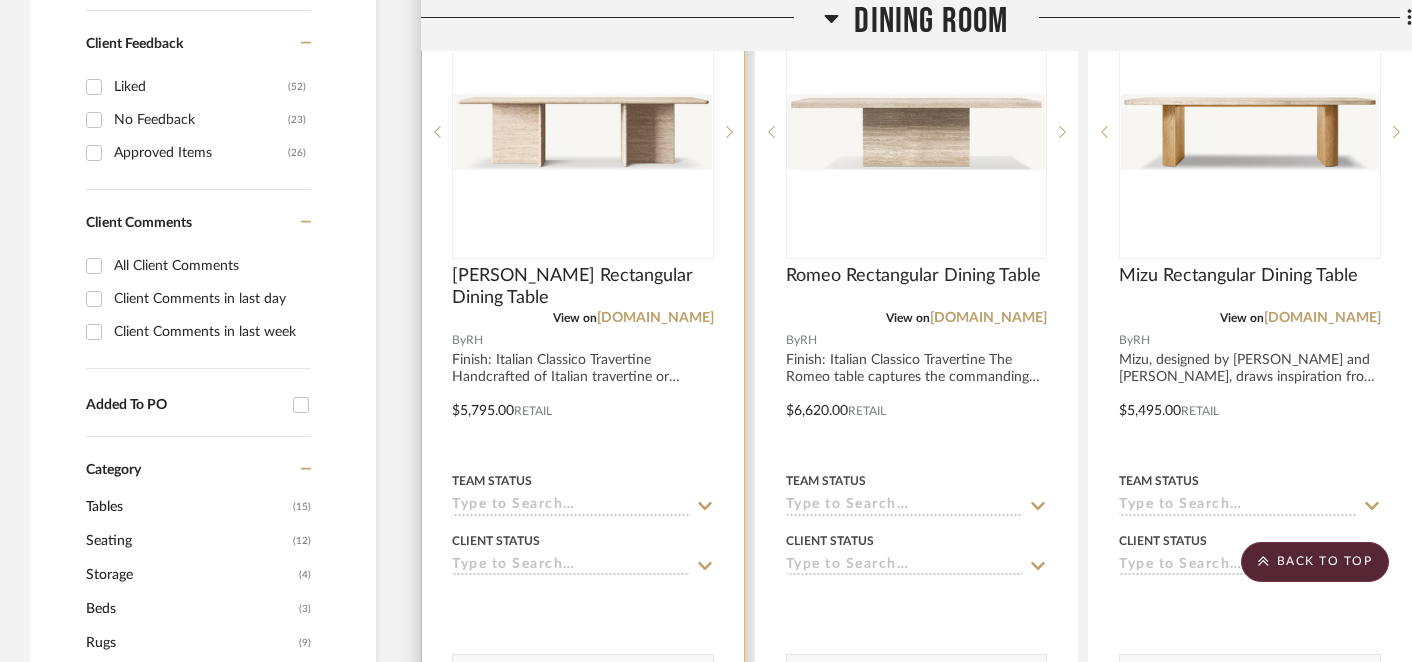 click 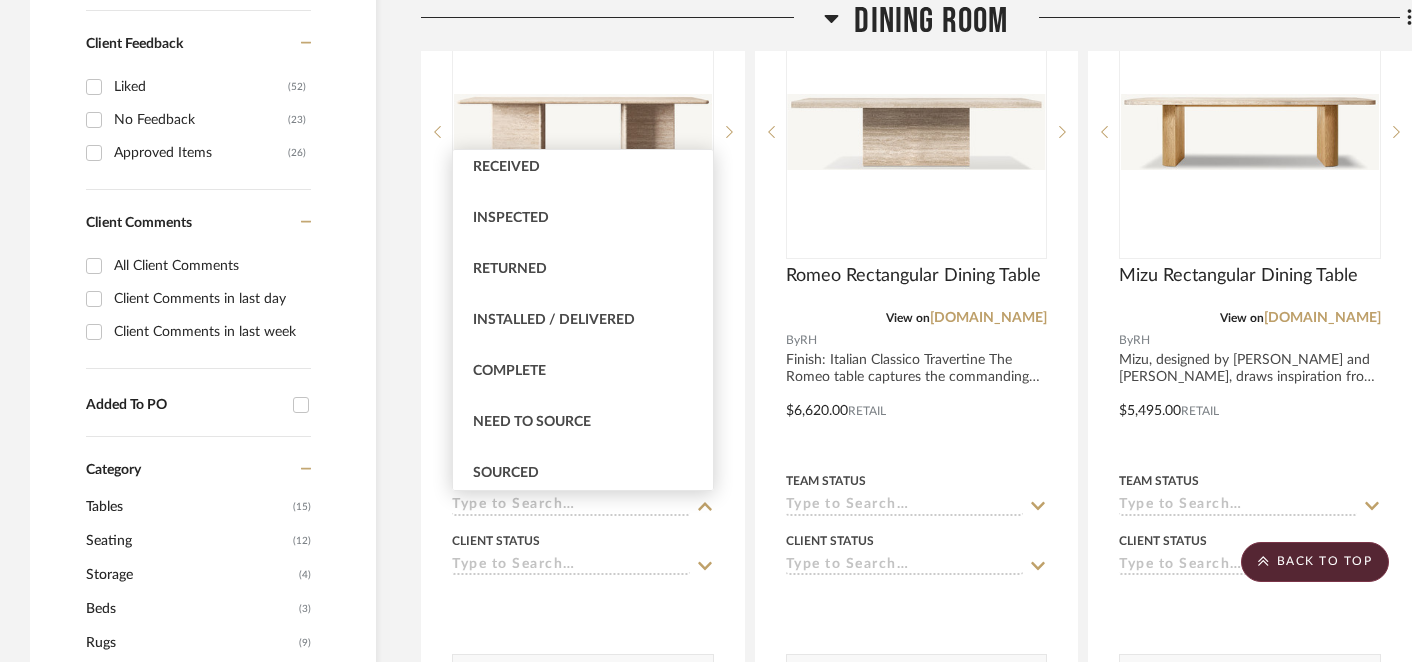 scroll, scrollTop: 383, scrollLeft: 0, axis: vertical 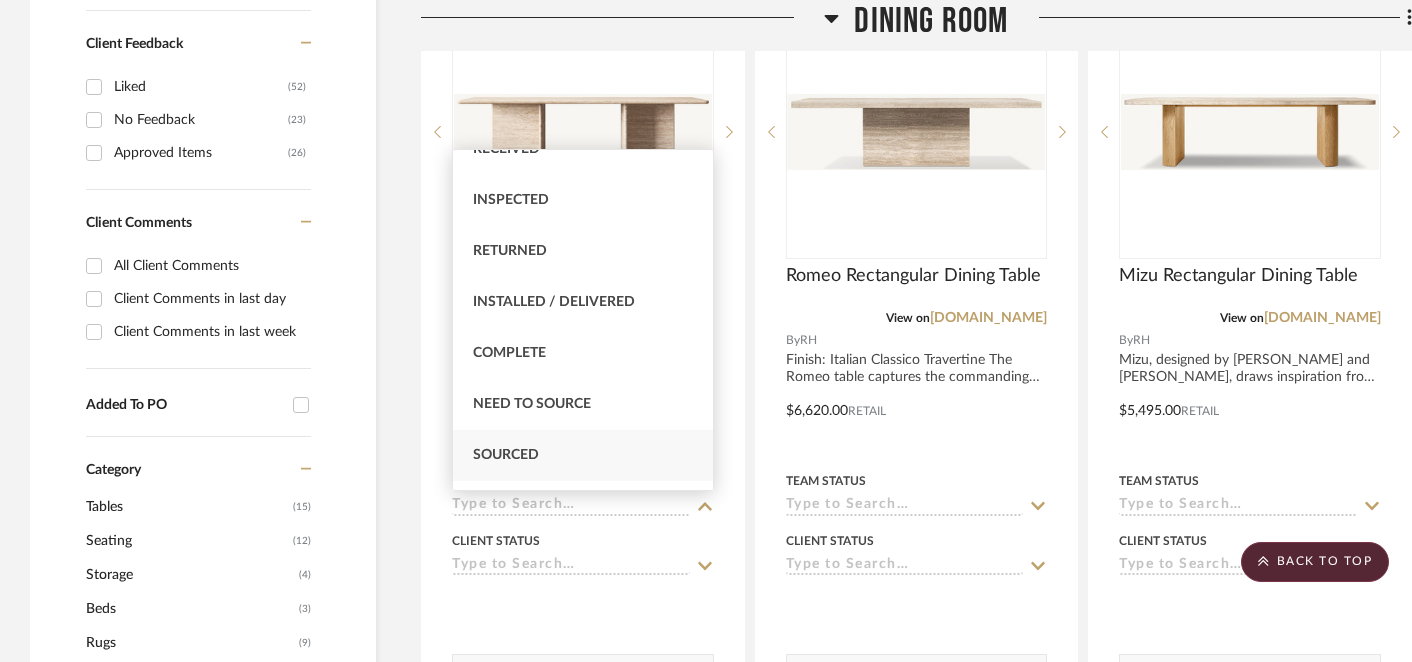 click on "Sourced" at bounding box center (583, 455) 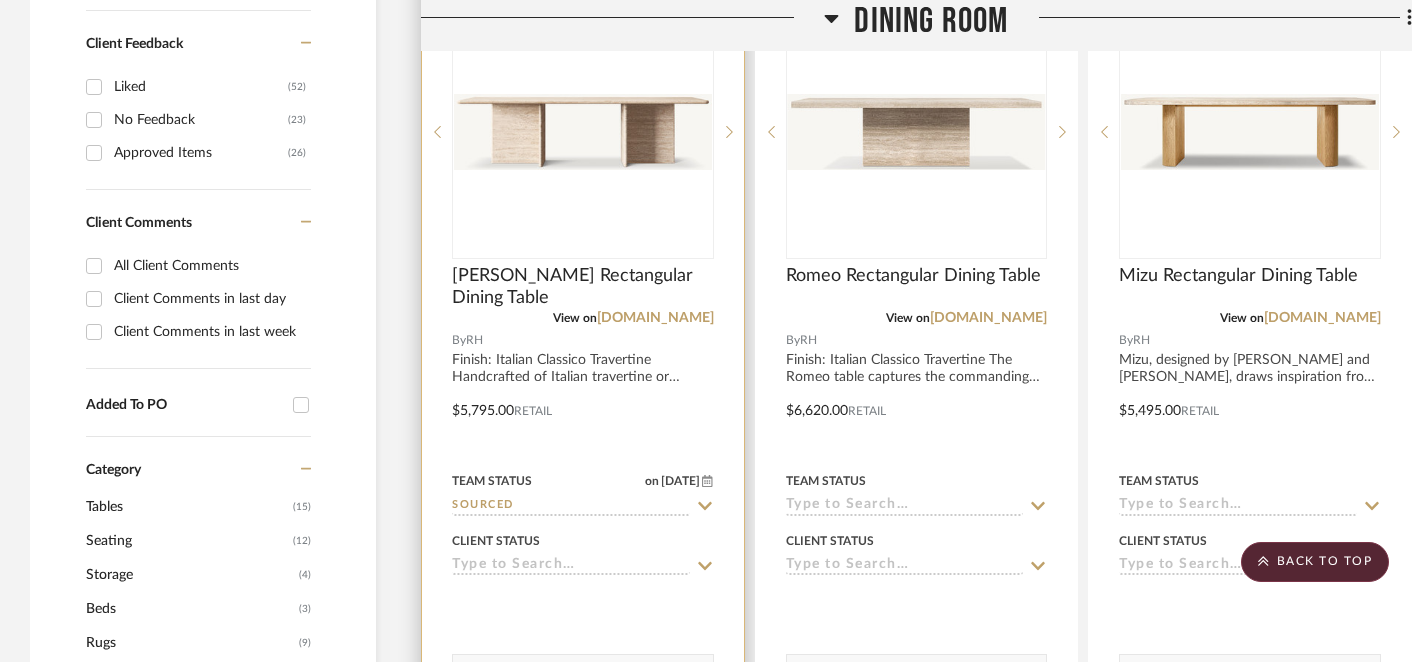 click 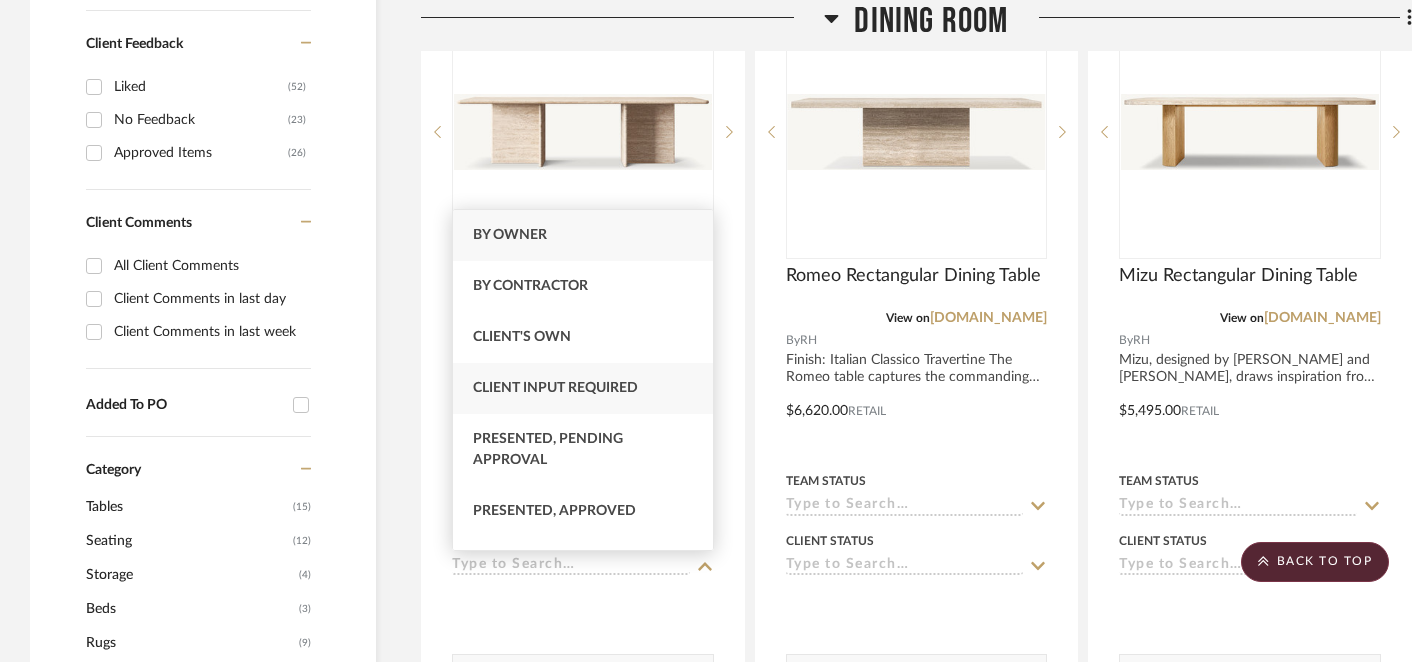 click on "Client Input Required" at bounding box center [583, 388] 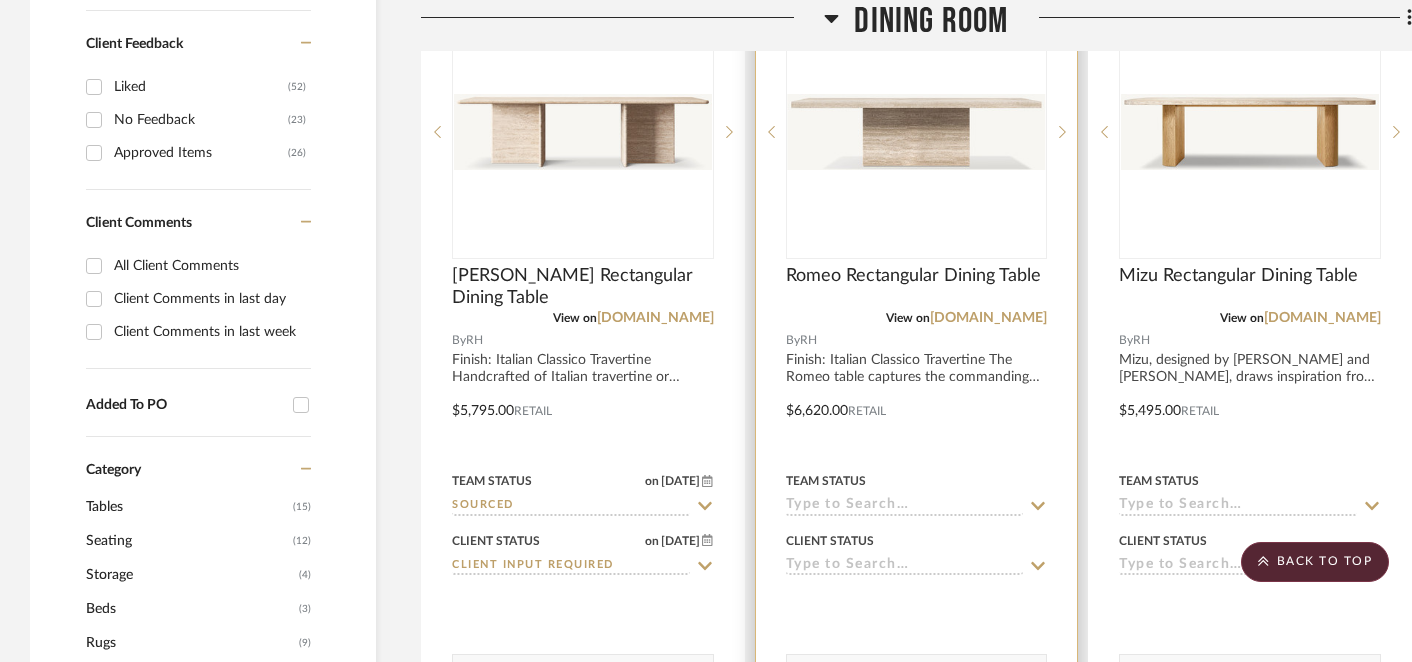 click 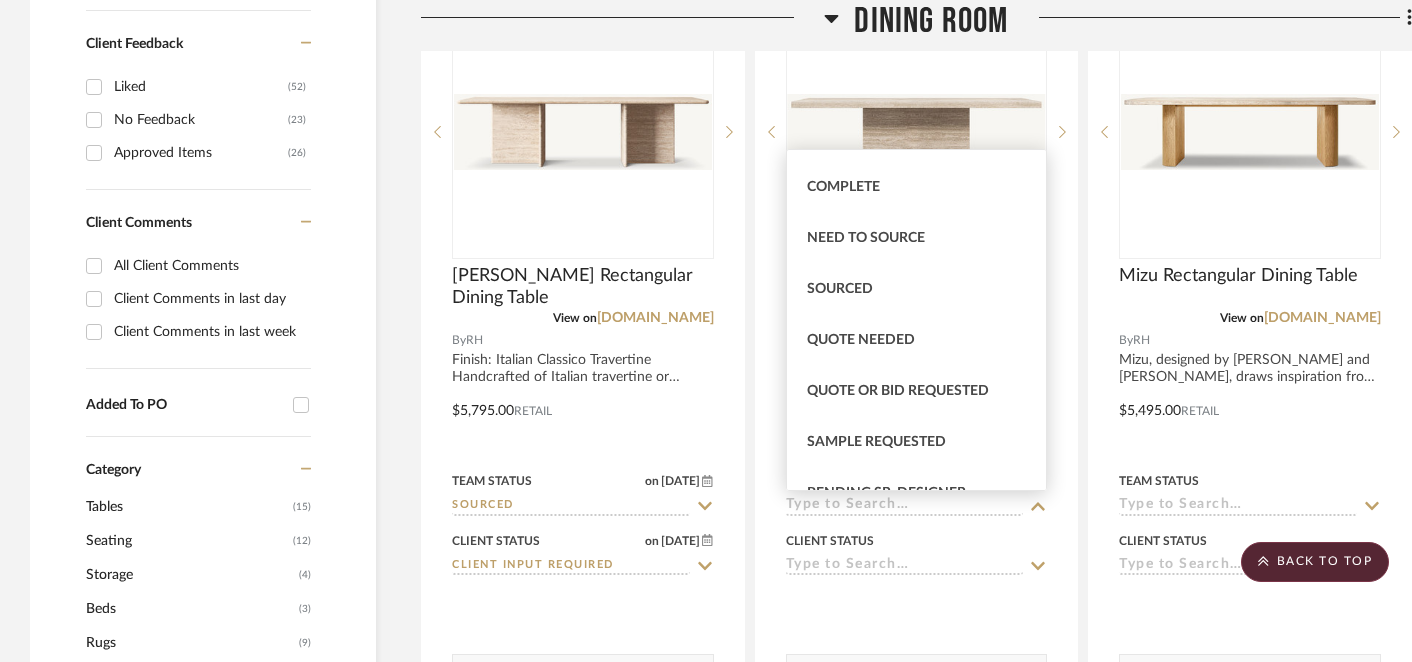 scroll, scrollTop: 551, scrollLeft: 0, axis: vertical 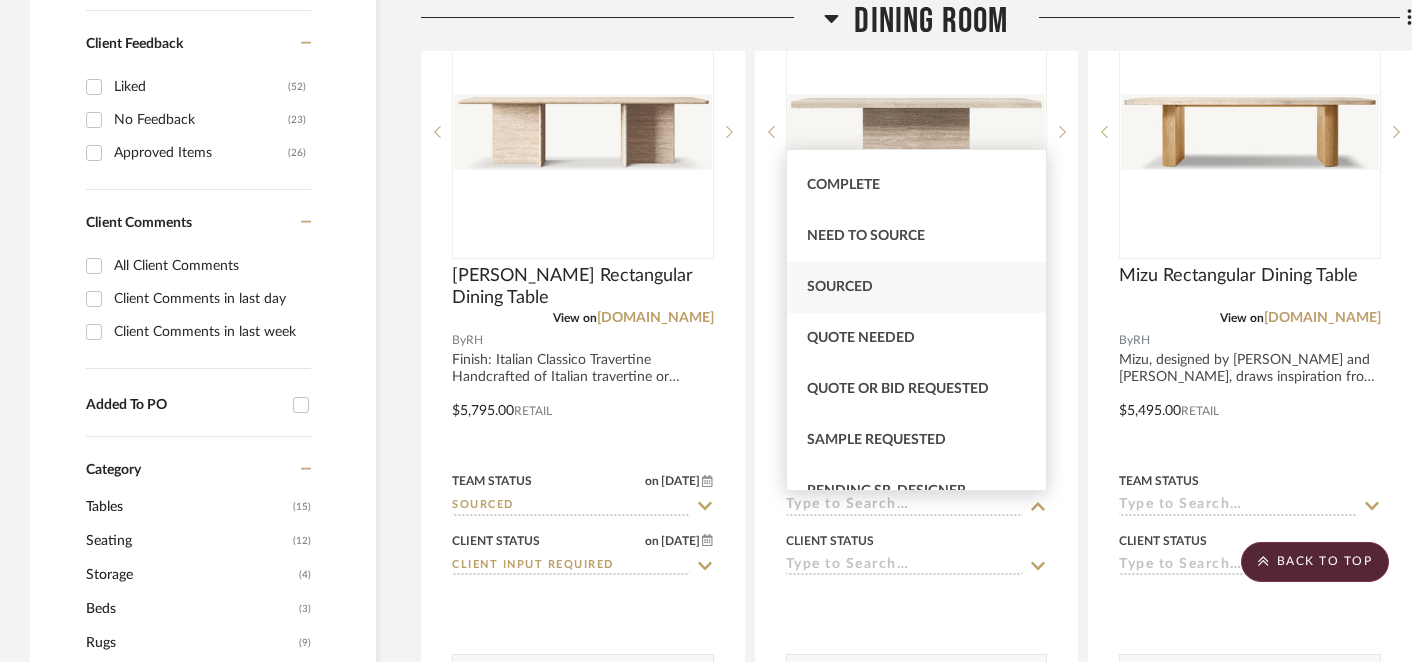 click on "Sourced" at bounding box center [840, 287] 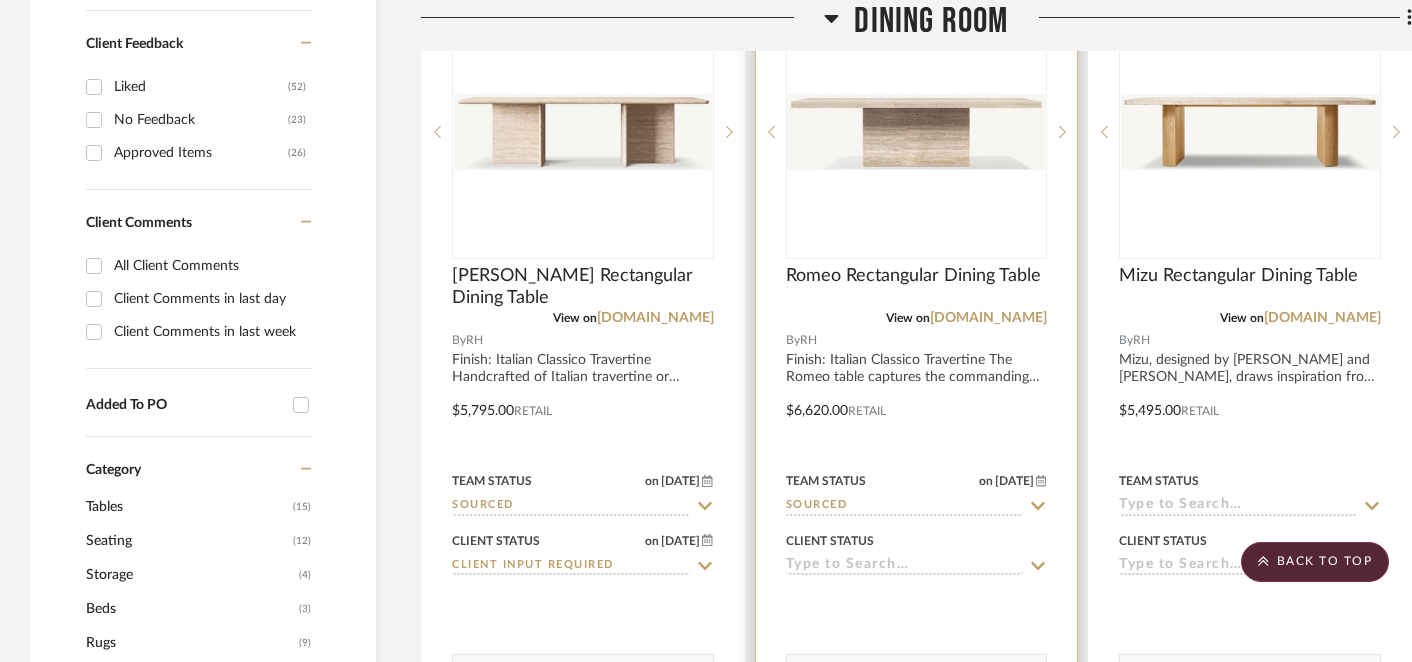 click 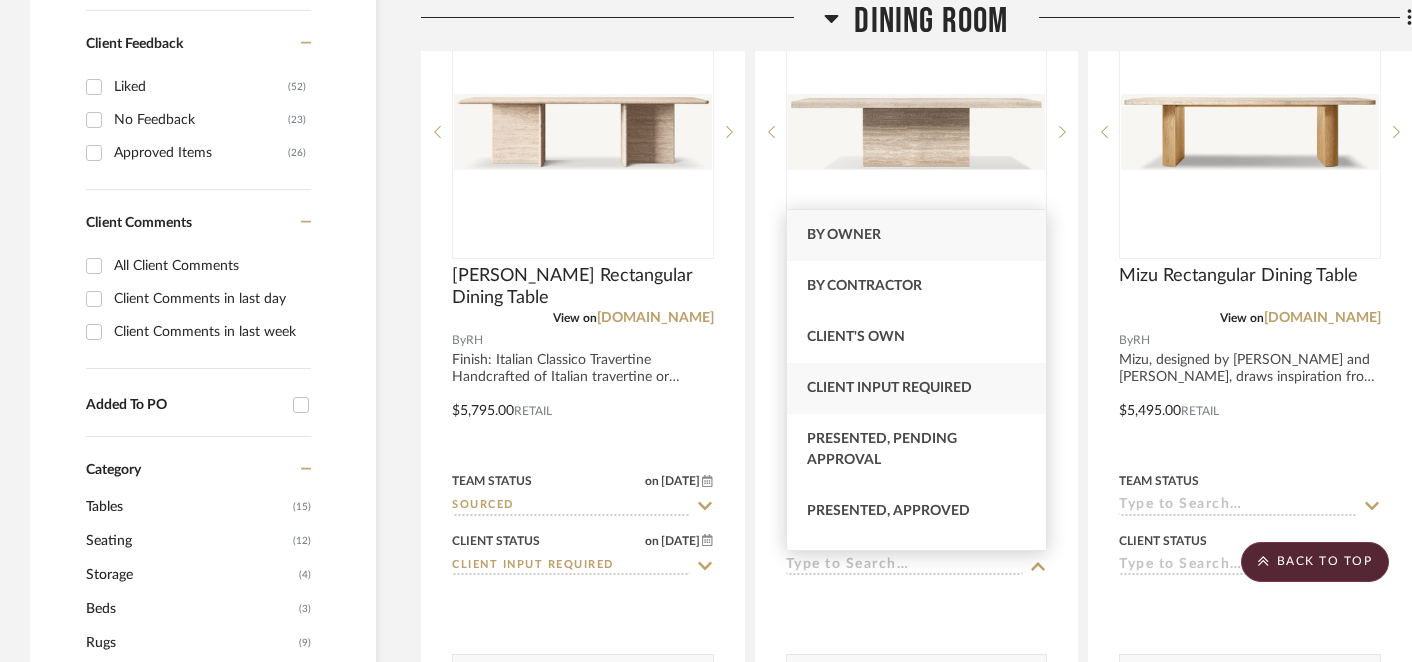 click on "Client Input Required" at bounding box center [889, 388] 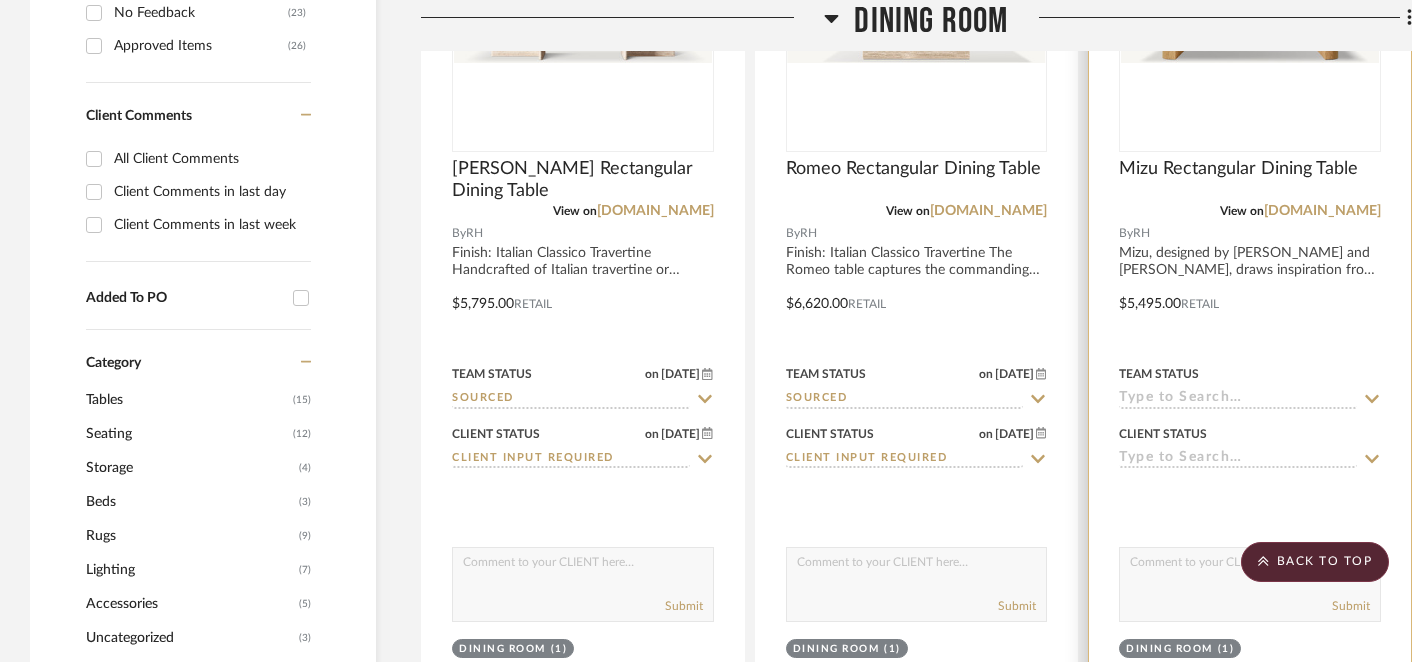 scroll, scrollTop: 1315, scrollLeft: 0, axis: vertical 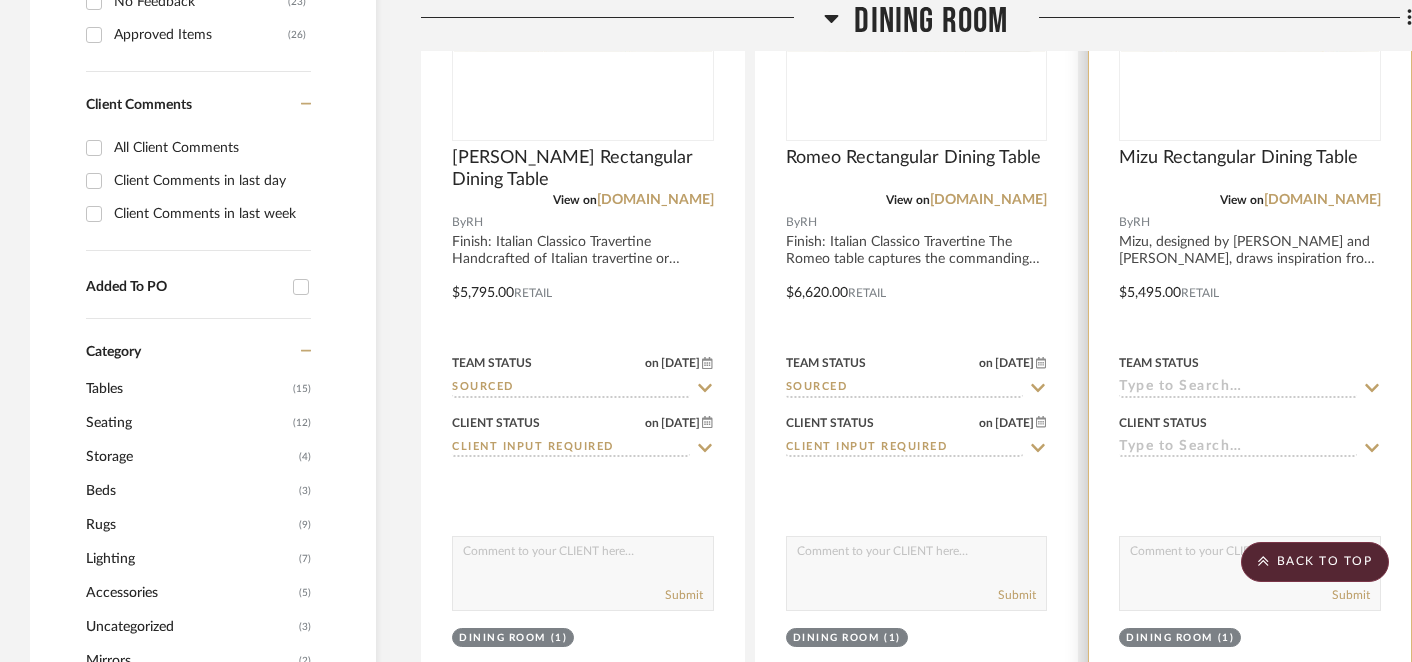 click 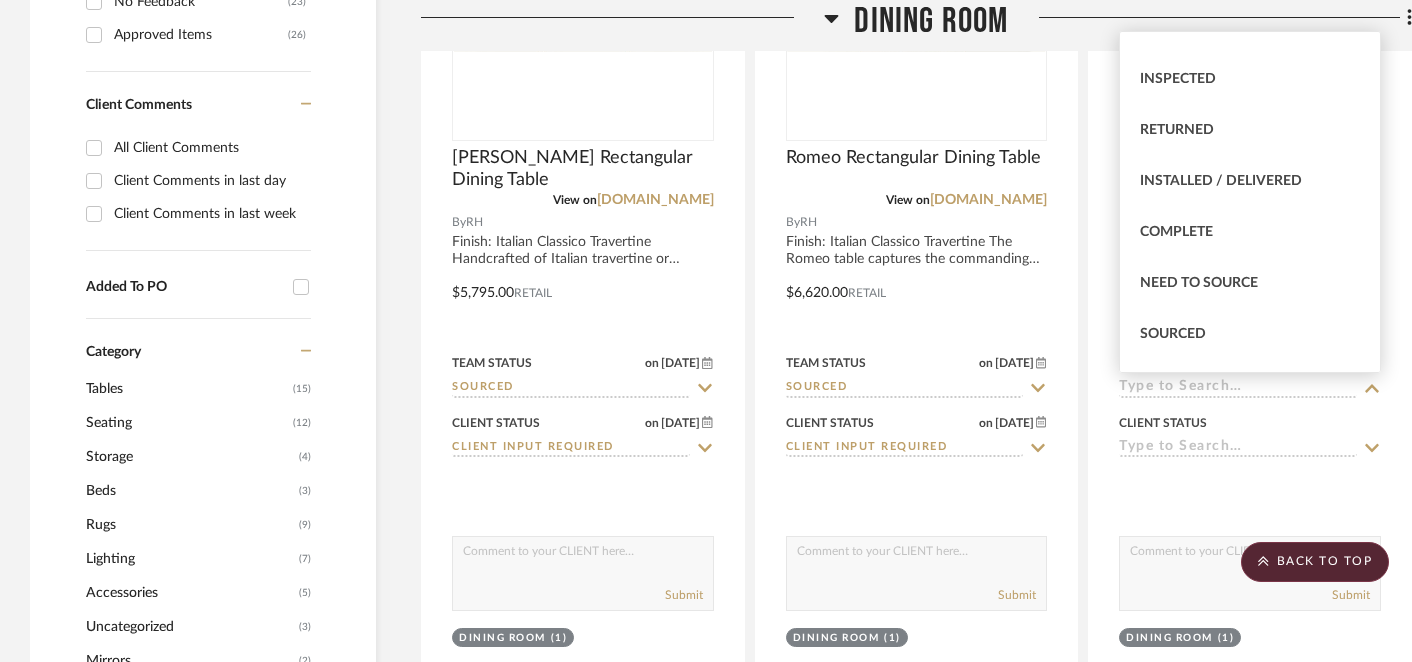 scroll, scrollTop: 412, scrollLeft: 0, axis: vertical 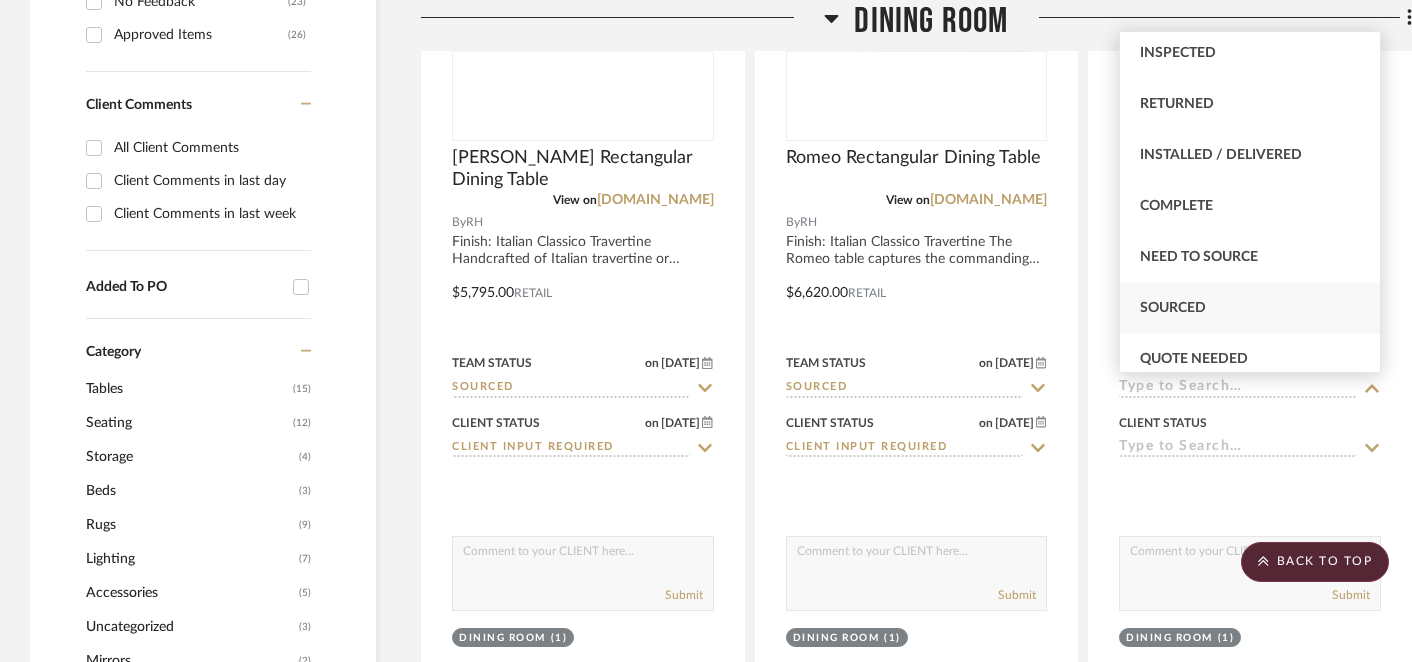 click on "Sourced" at bounding box center (1173, 308) 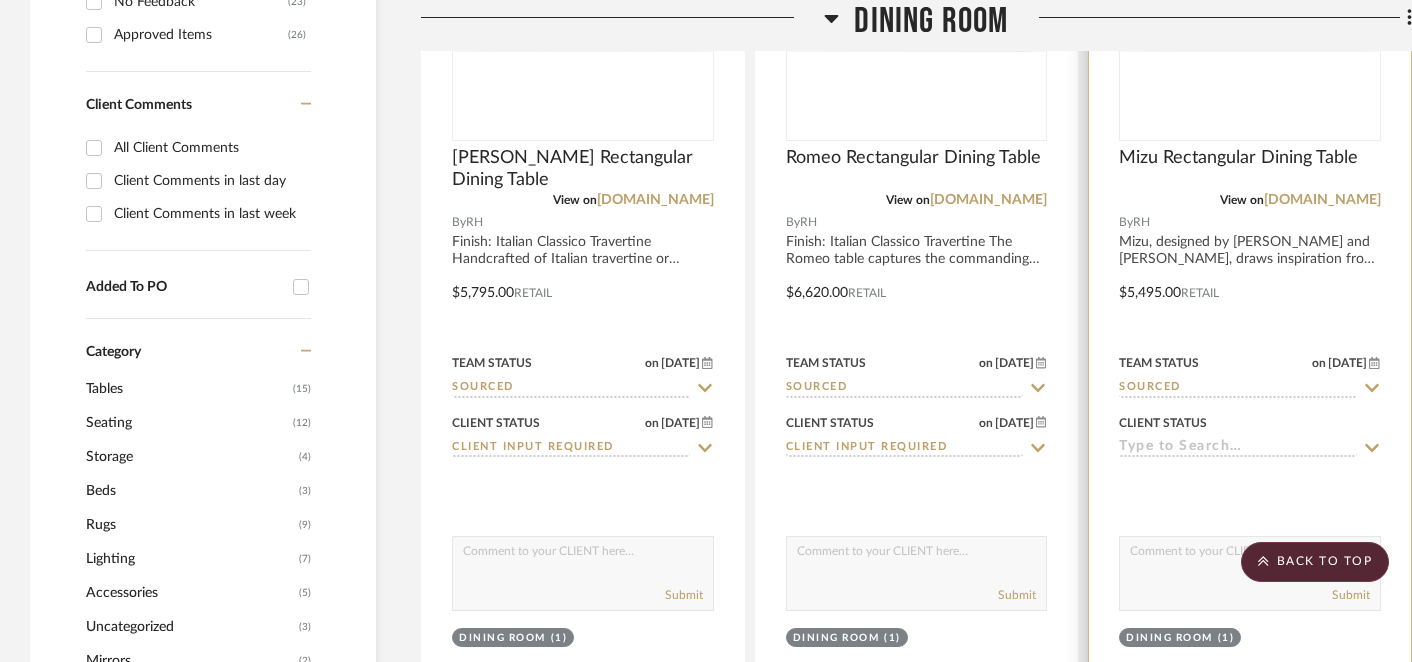 click 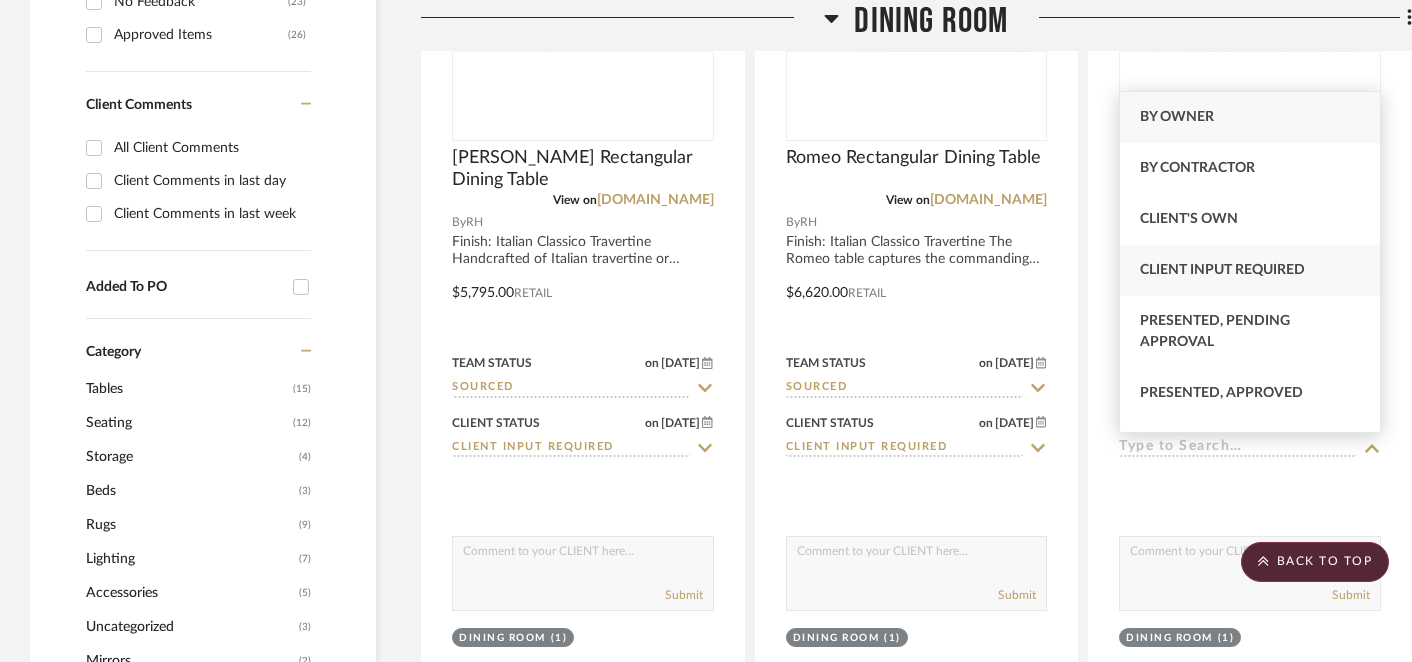 click on "Client Input Required" at bounding box center (1222, 270) 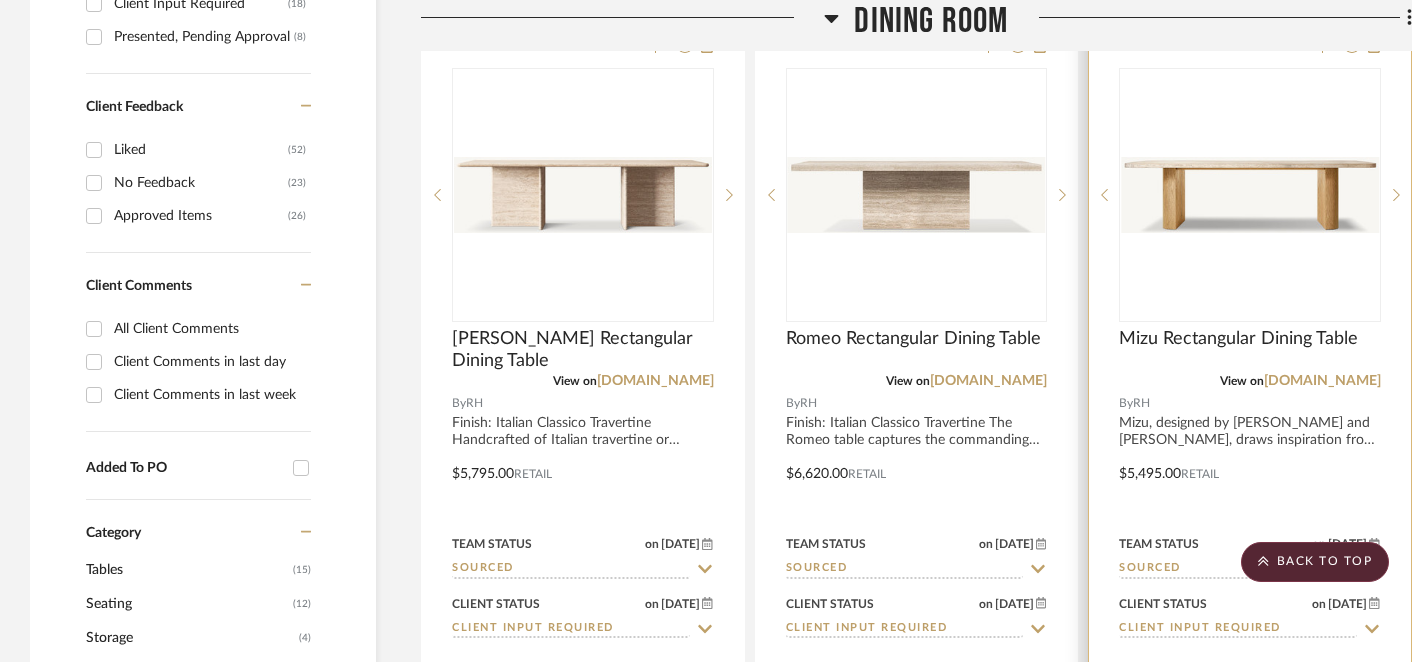 scroll, scrollTop: 1145, scrollLeft: 0, axis: vertical 